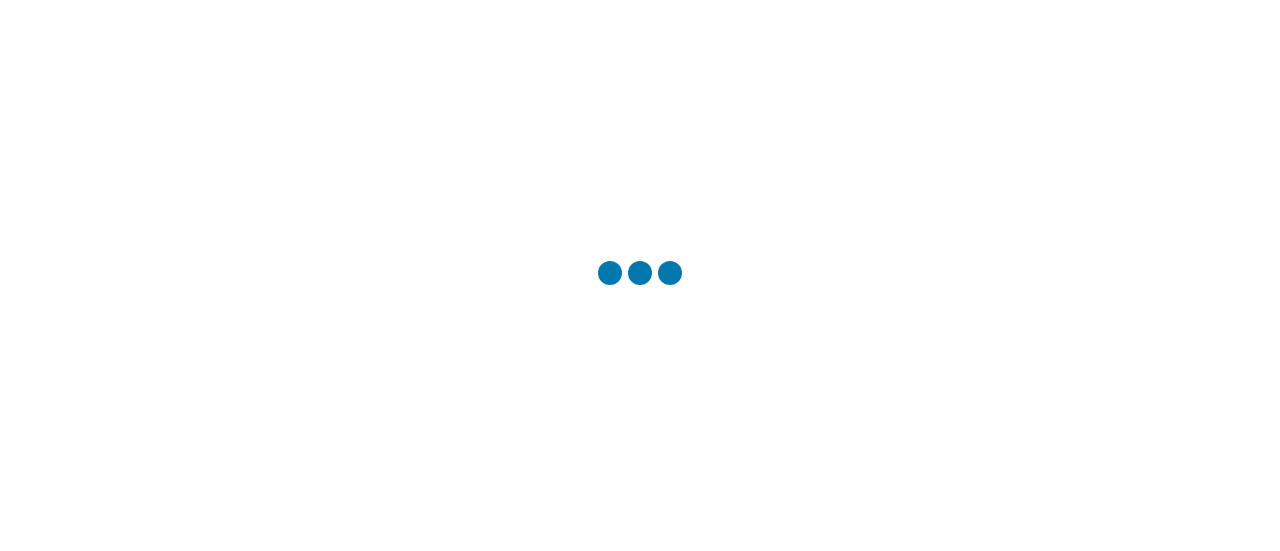 scroll, scrollTop: 0, scrollLeft: 0, axis: both 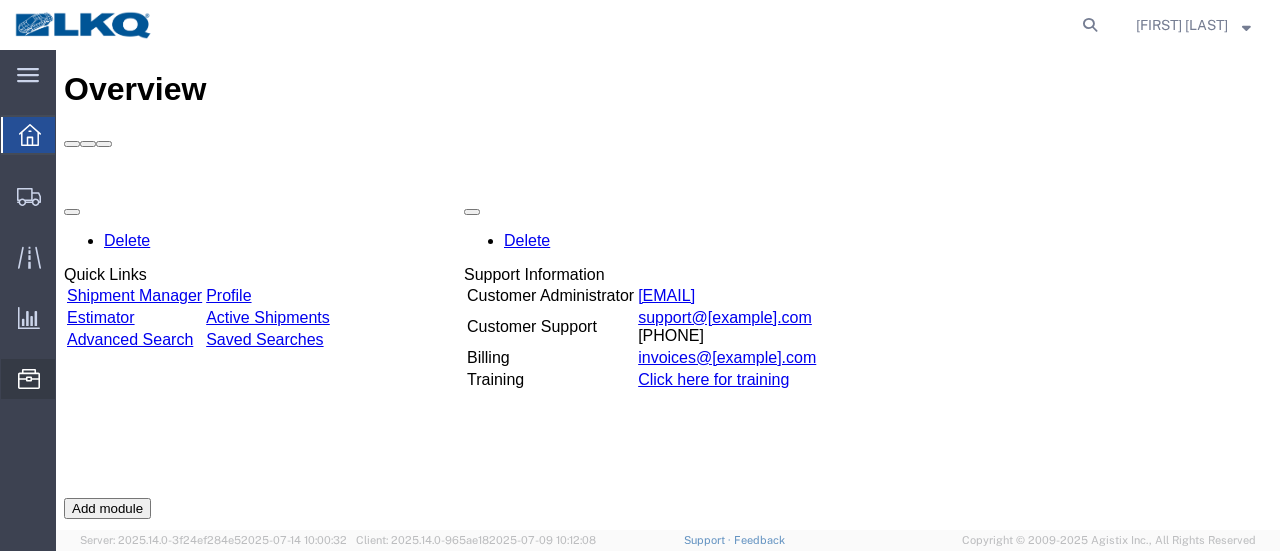 click on "Location Appointment" 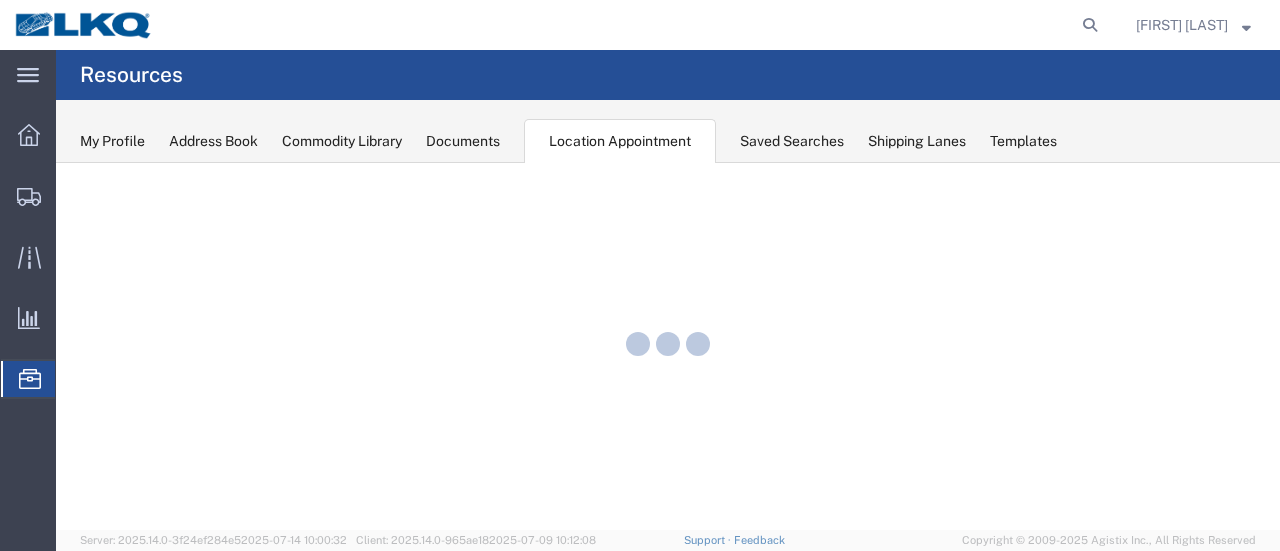 scroll, scrollTop: 0, scrollLeft: 0, axis: both 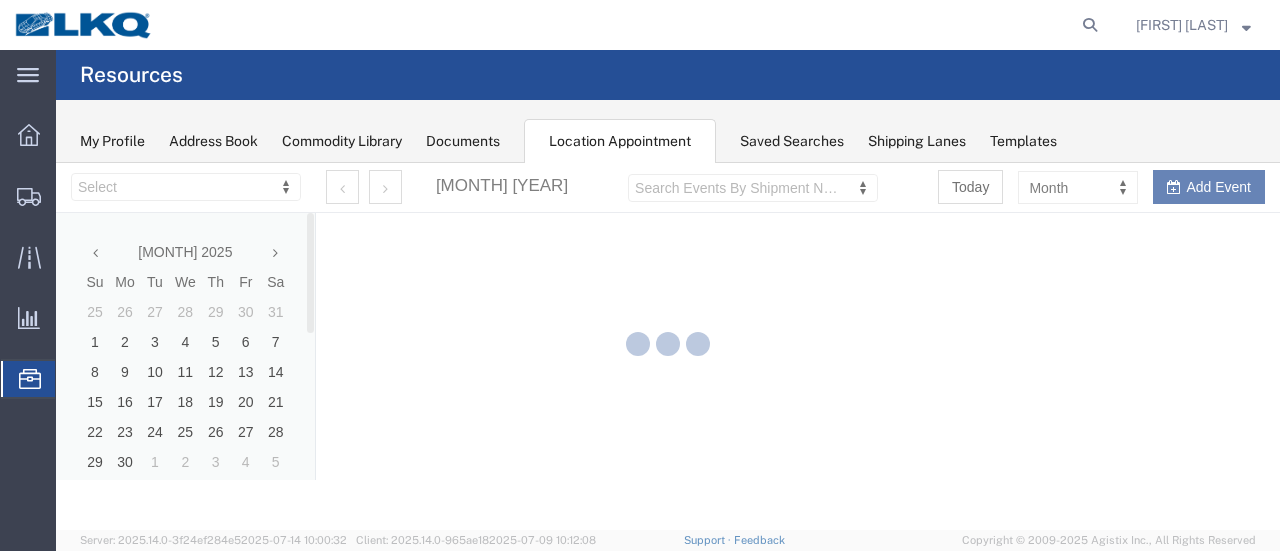 select on "28712" 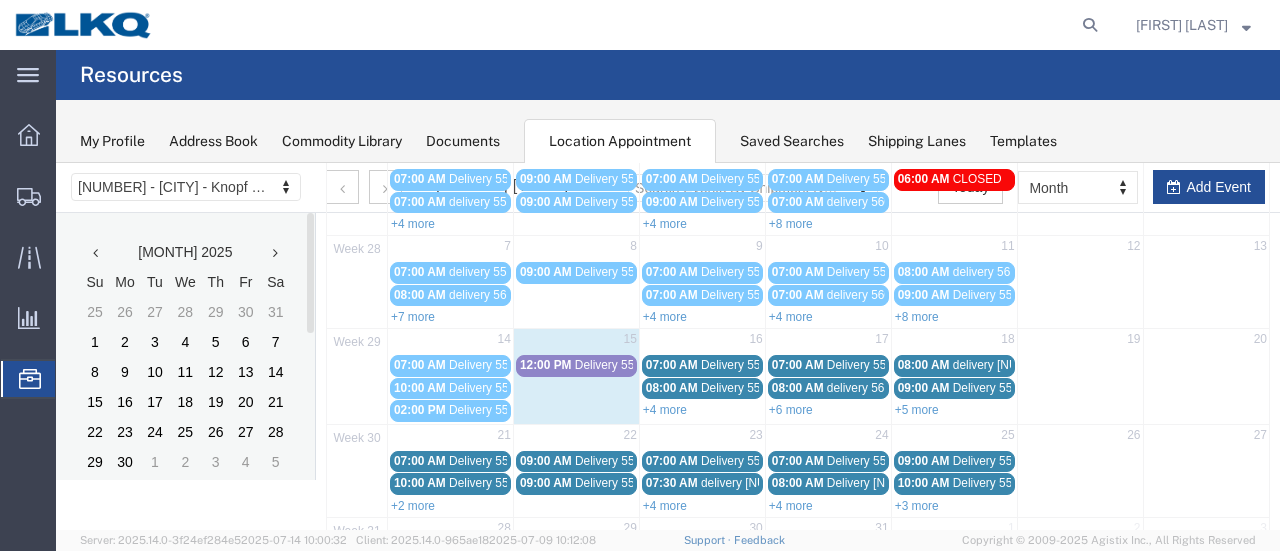 scroll, scrollTop: 200, scrollLeft: 0, axis: vertical 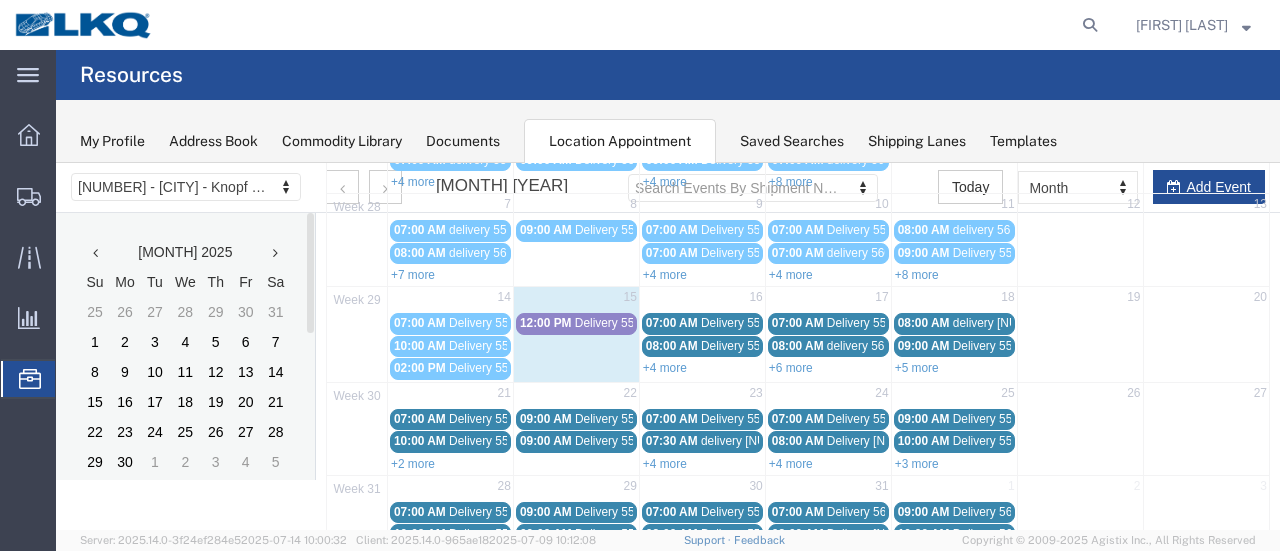 click on "Delivery 55761348" at bounding box center [624, 323] 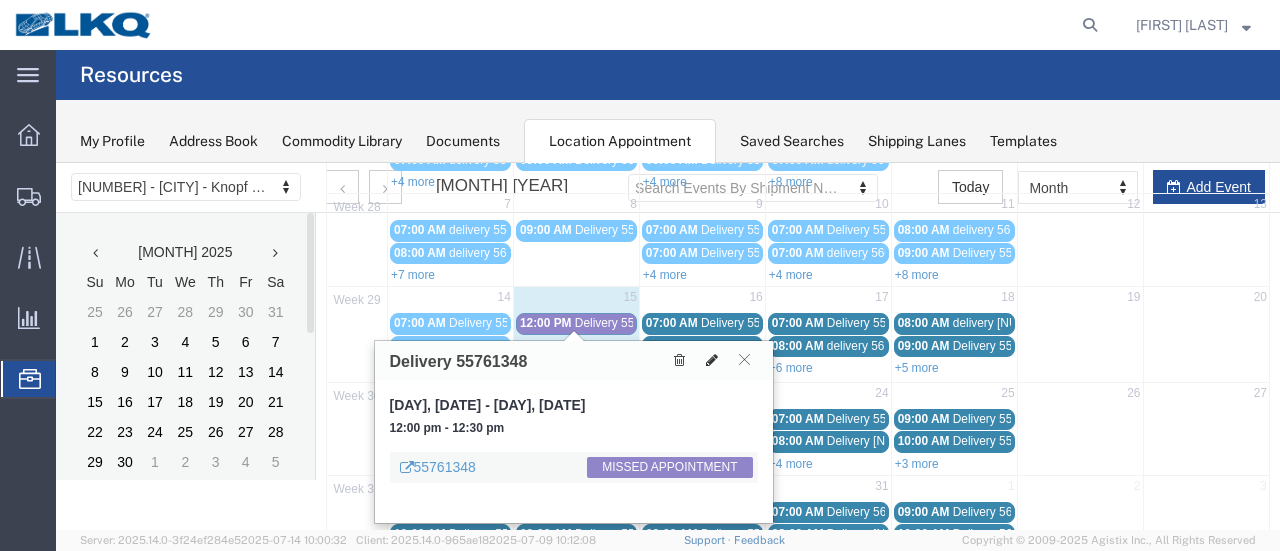 click at bounding box center [712, 360] 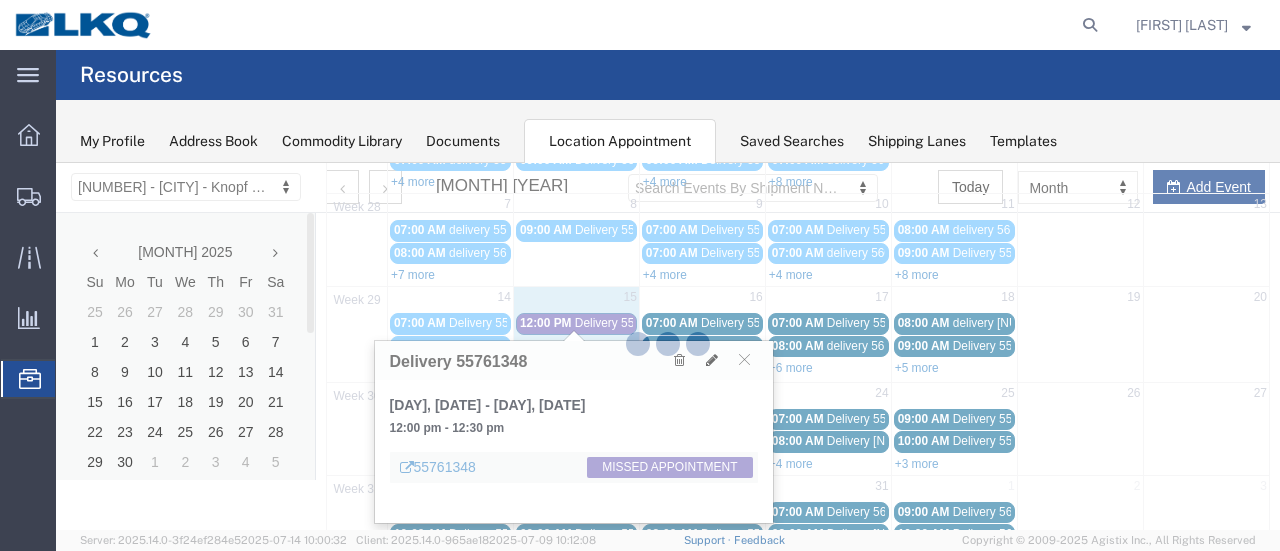 select on "1" 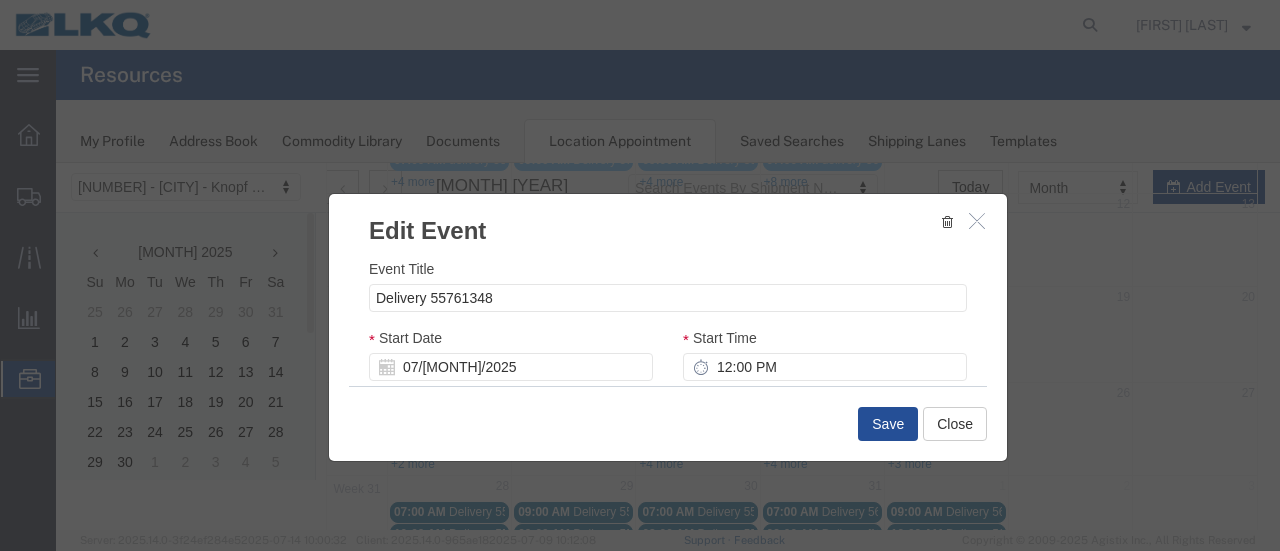 select 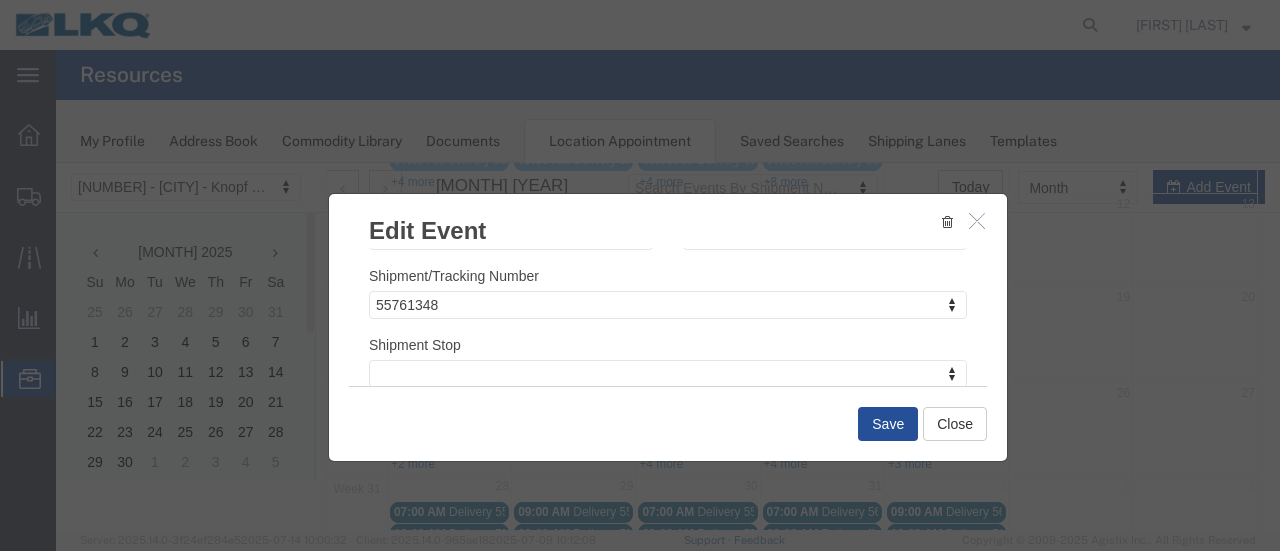 scroll, scrollTop: 300, scrollLeft: 0, axis: vertical 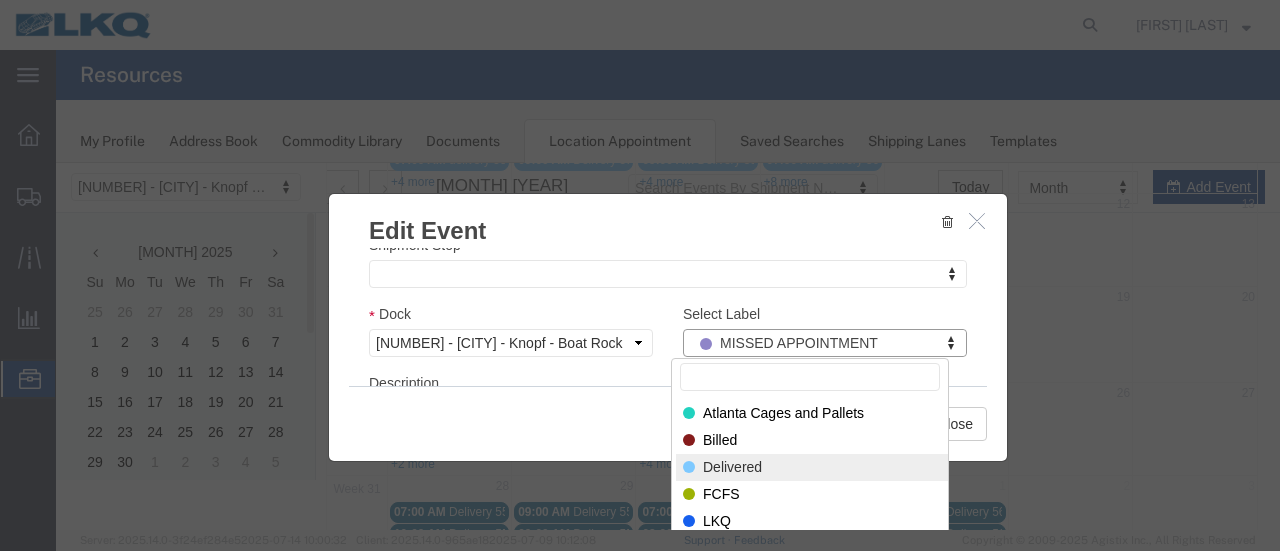 select on "40" 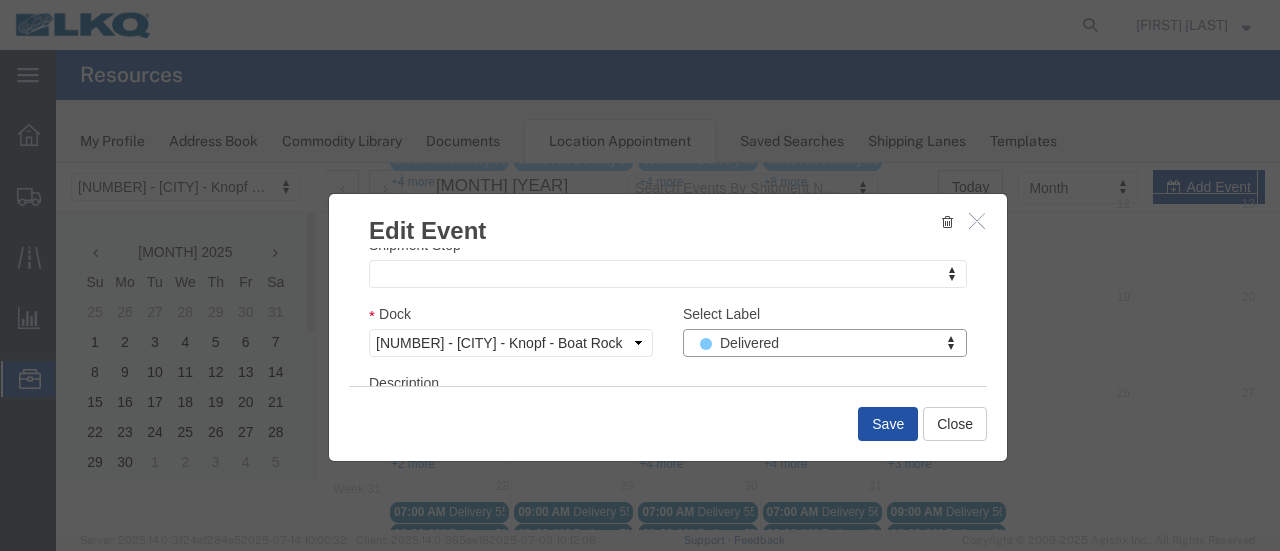 click on "Save" at bounding box center (888, 424) 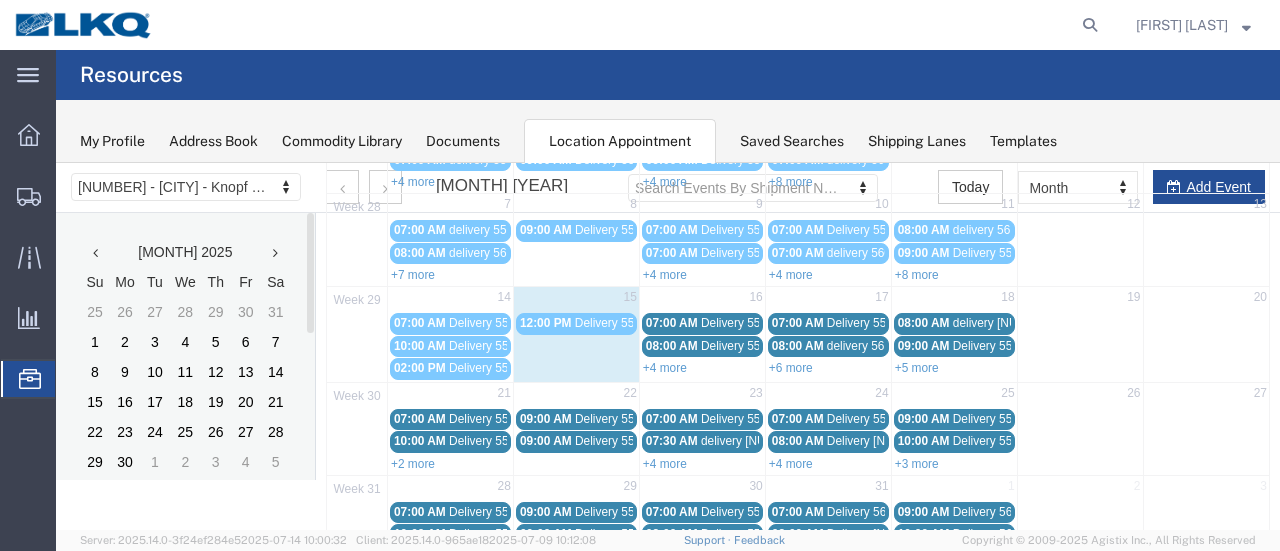 scroll, scrollTop: 128, scrollLeft: 0, axis: vertical 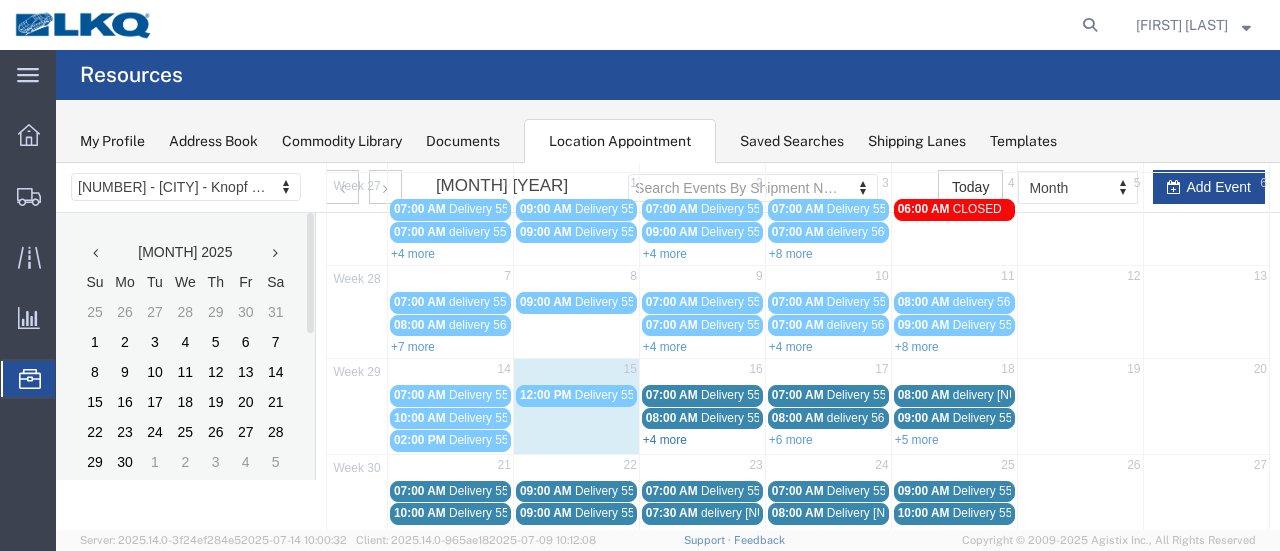 click on "+4 more" at bounding box center (665, 440) 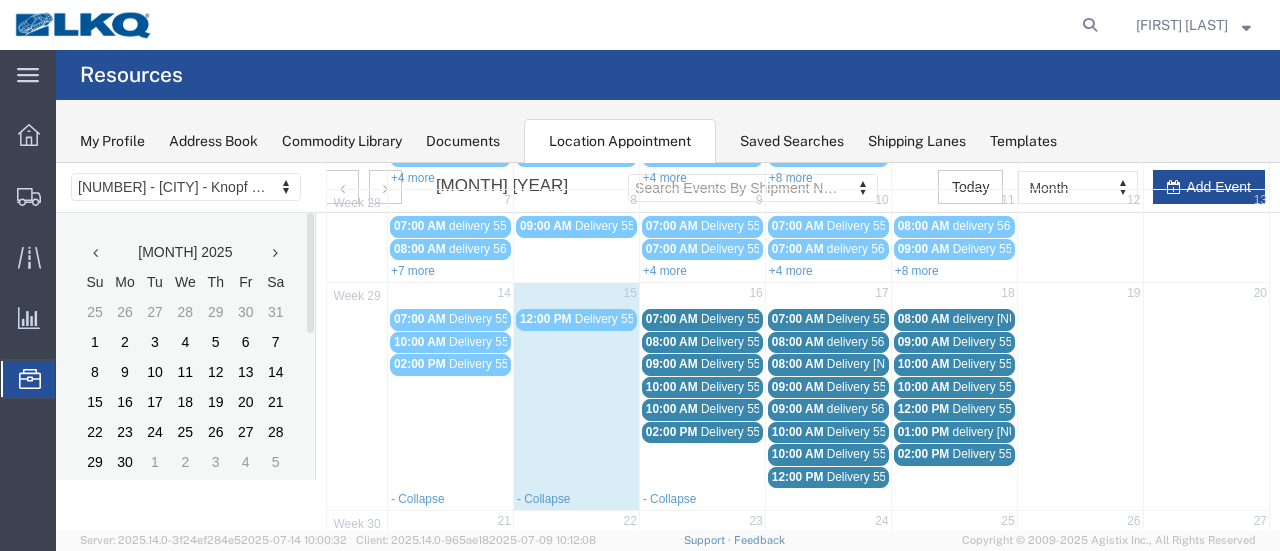 scroll, scrollTop: 228, scrollLeft: 0, axis: vertical 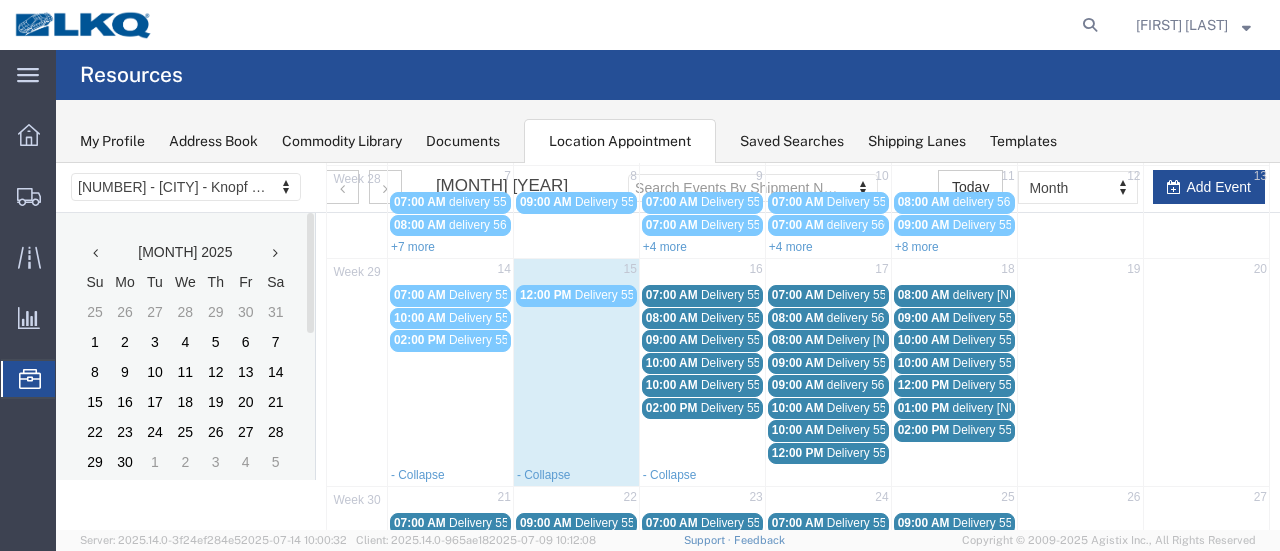 click on "Delivery 55849453" at bounding box center (750, 295) 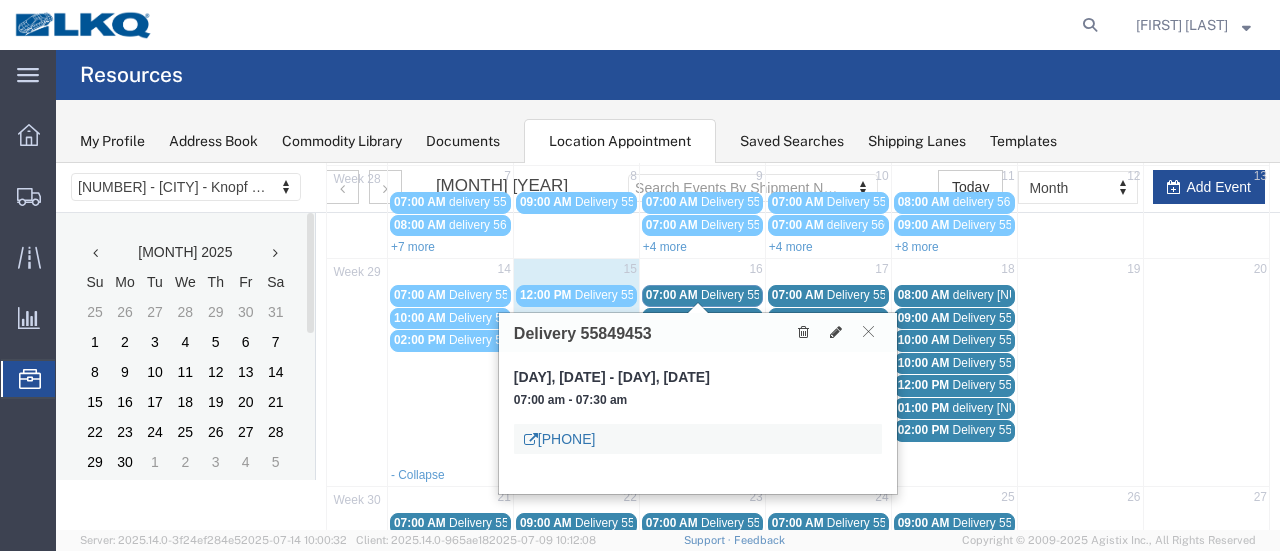 click on "[PHONE]" at bounding box center [560, 439] 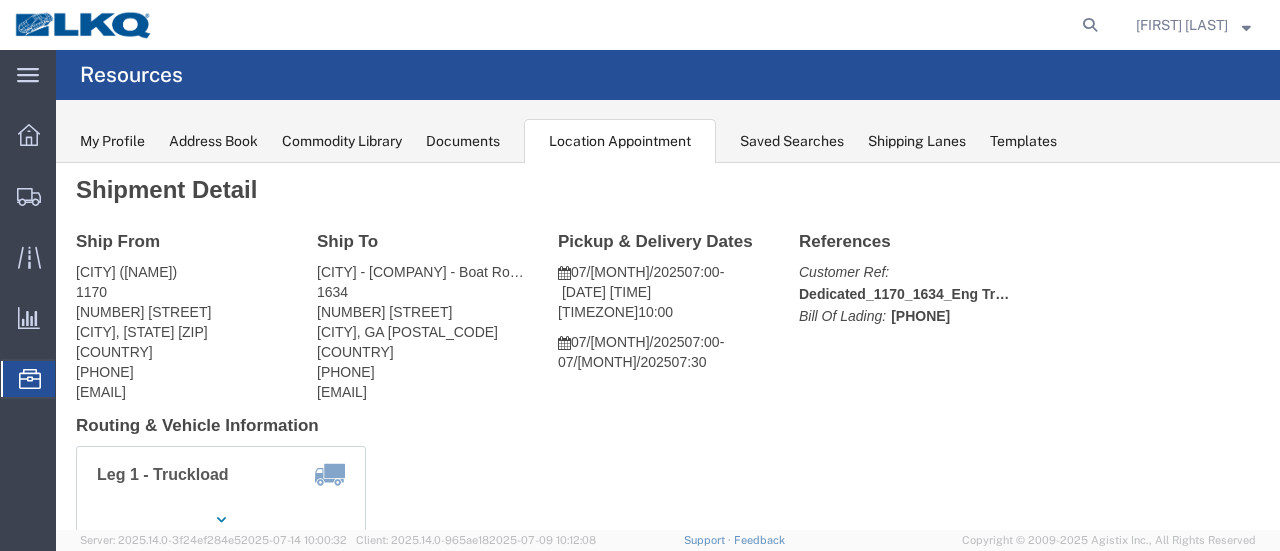 scroll, scrollTop: 0, scrollLeft: 0, axis: both 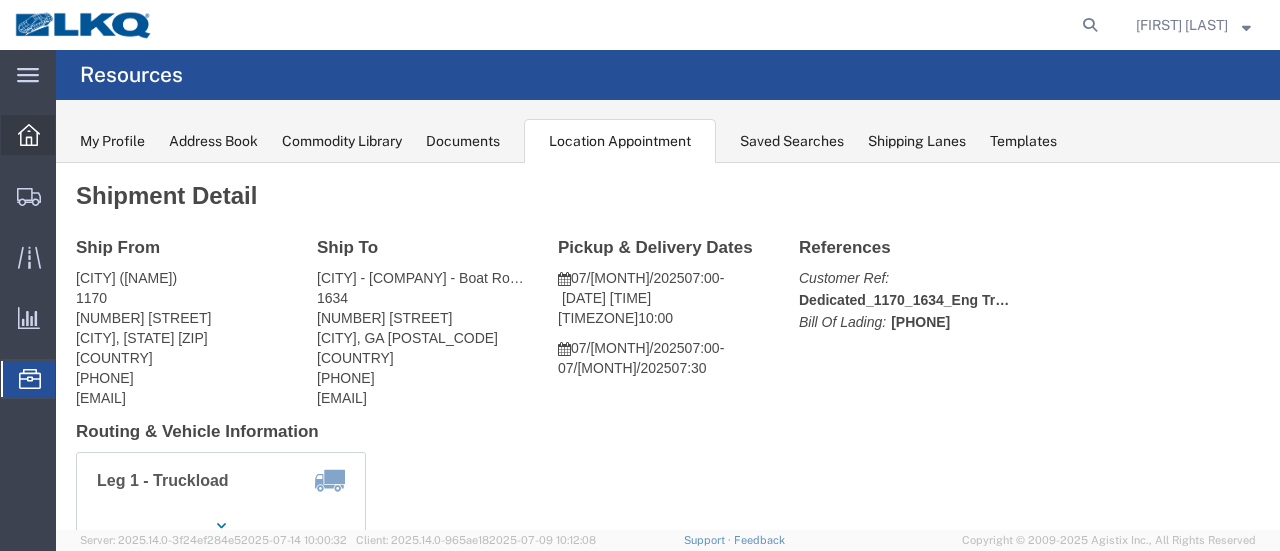 click 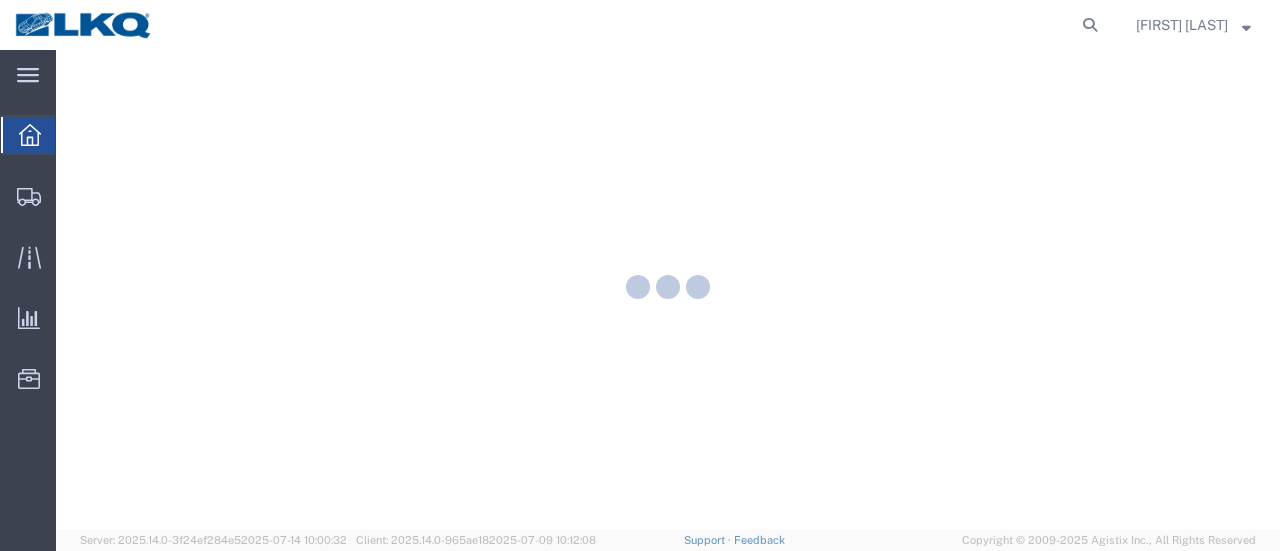 scroll, scrollTop: 0, scrollLeft: 0, axis: both 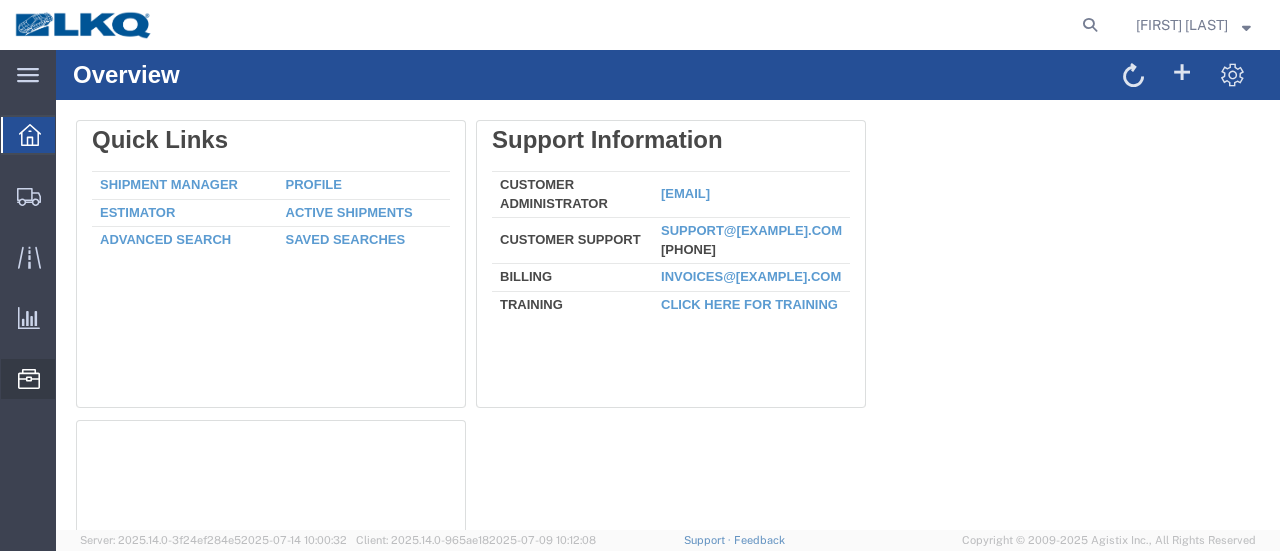 click on "Location Appointment" 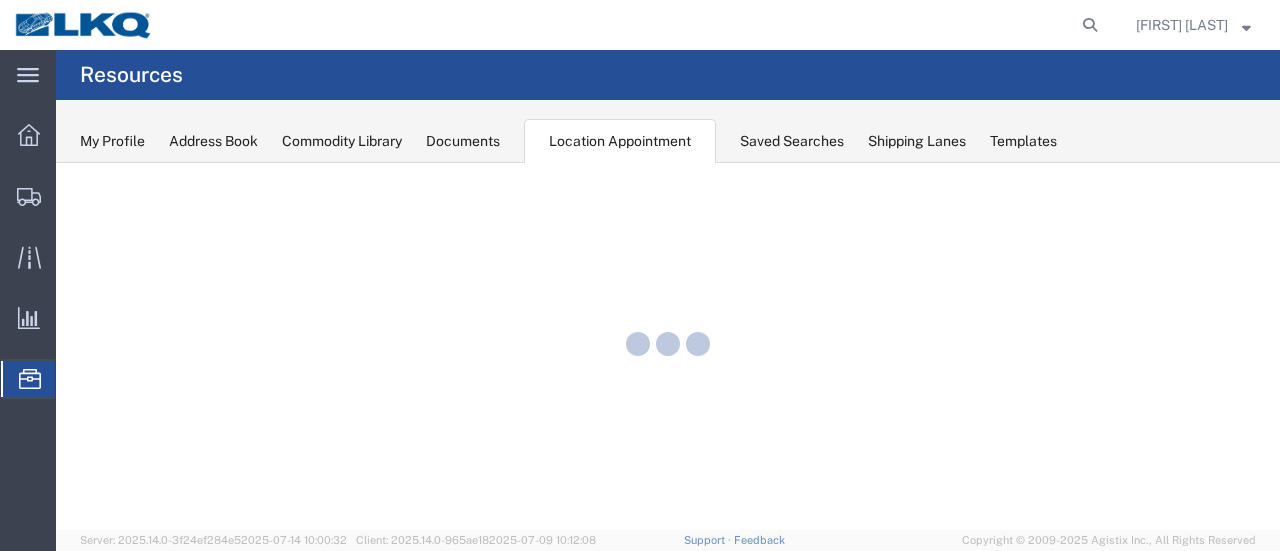 scroll, scrollTop: 0, scrollLeft: 0, axis: both 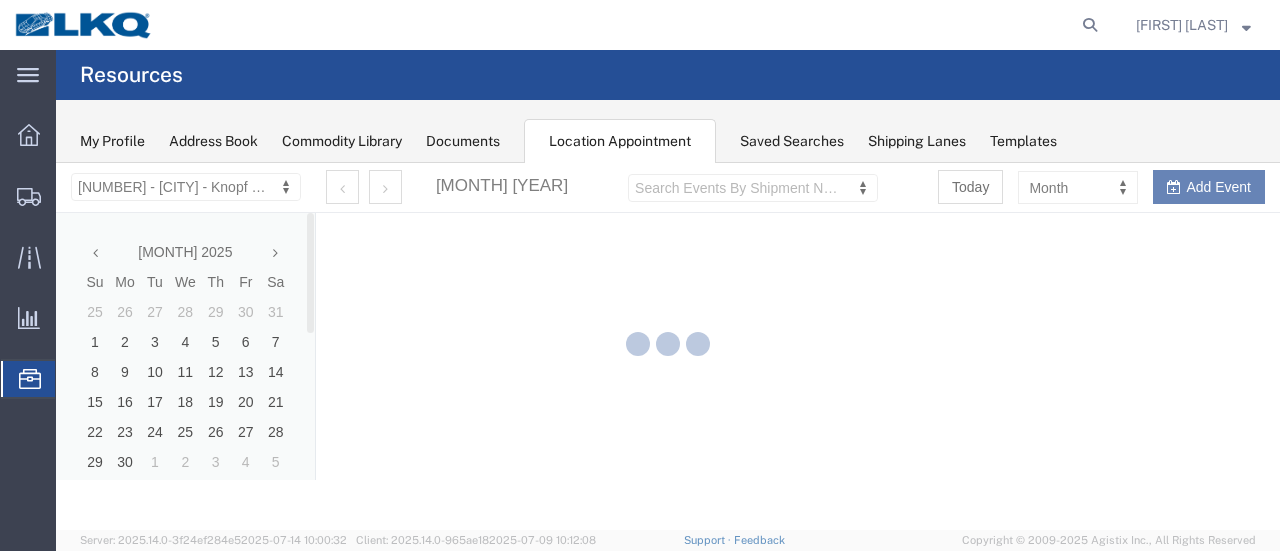 select on "28712" 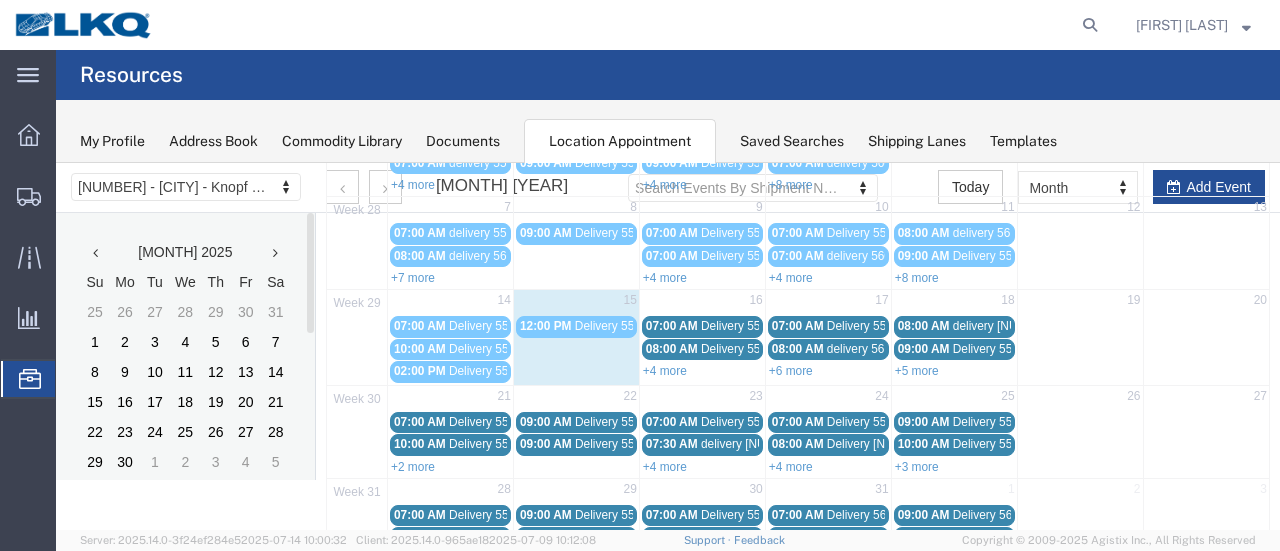 scroll, scrollTop: 200, scrollLeft: 0, axis: vertical 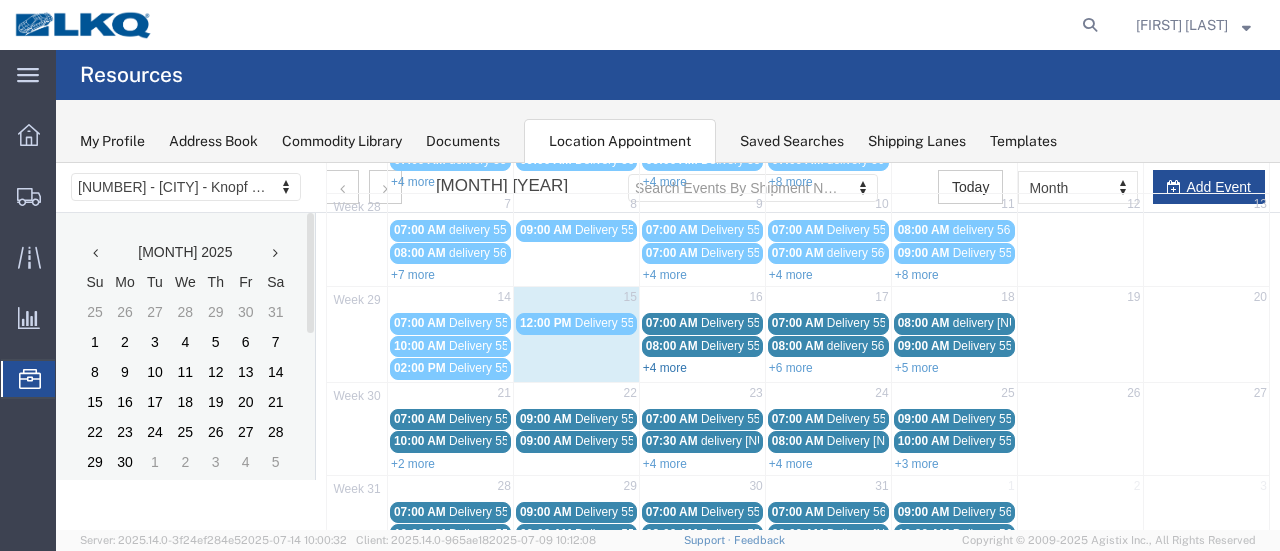 click on "+4 more" at bounding box center [665, 368] 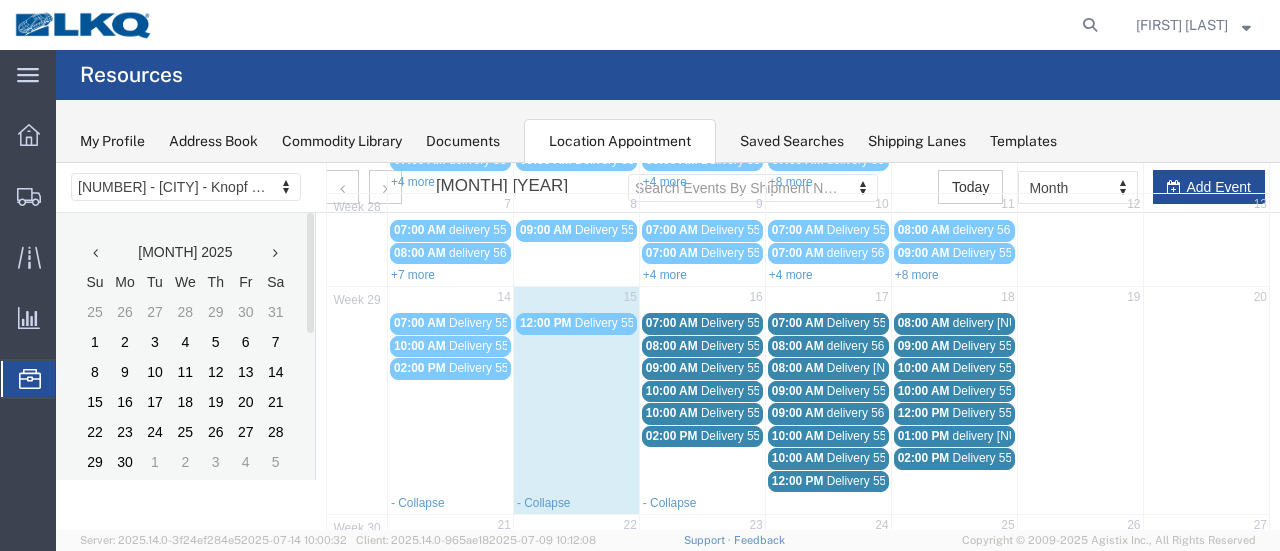 click on "Delivery 55849455" at bounding box center (750, 346) 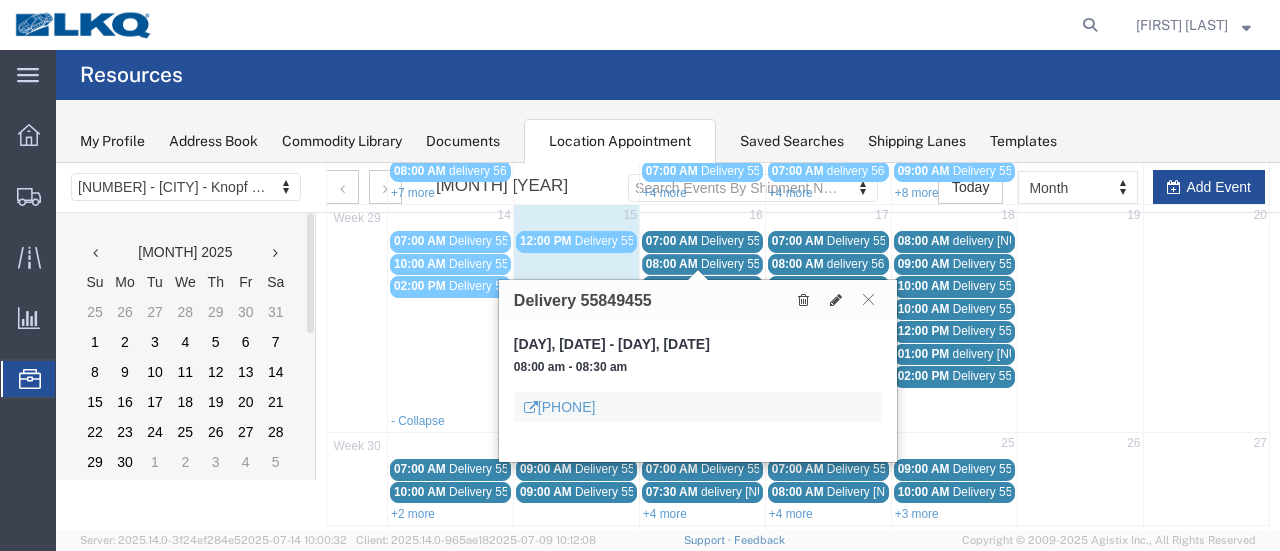 scroll, scrollTop: 300, scrollLeft: 0, axis: vertical 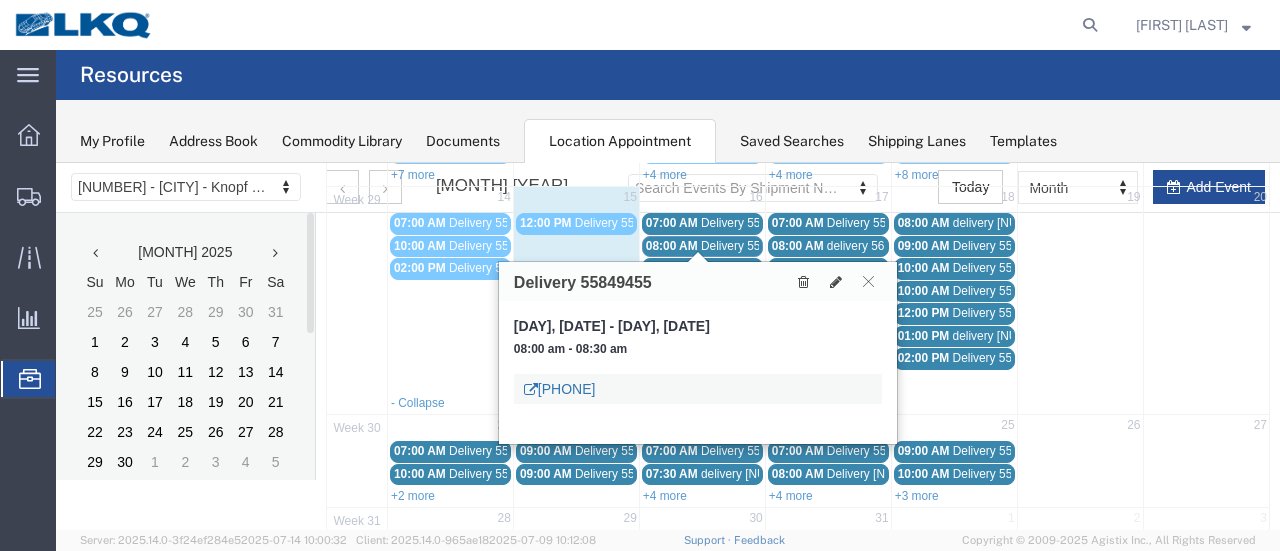 click on "[PHONE]" at bounding box center (560, 389) 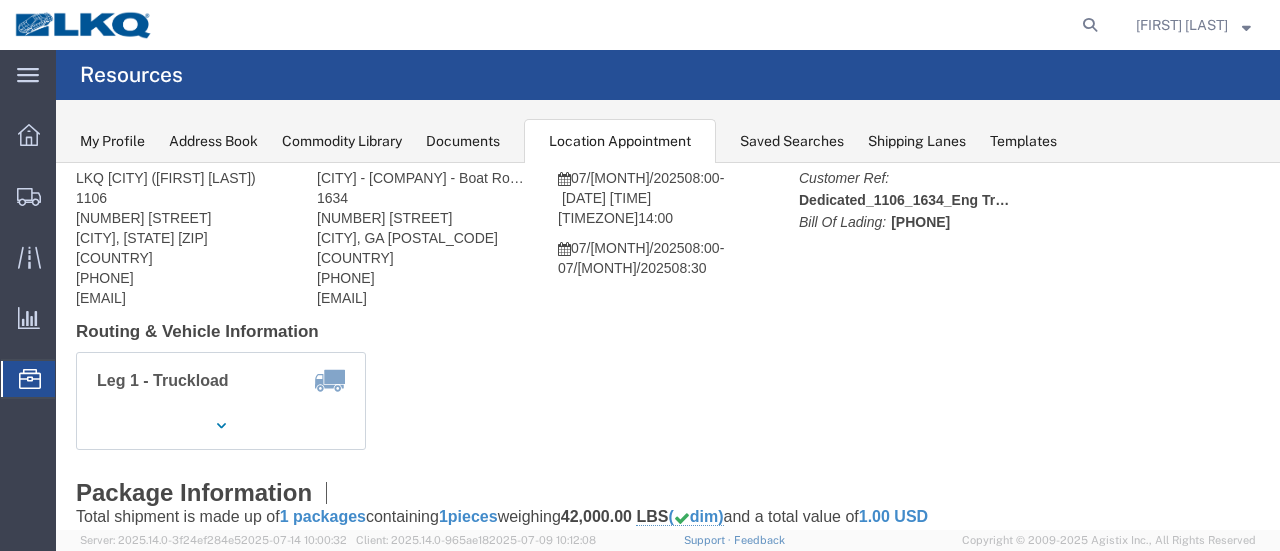 scroll, scrollTop: 0, scrollLeft: 0, axis: both 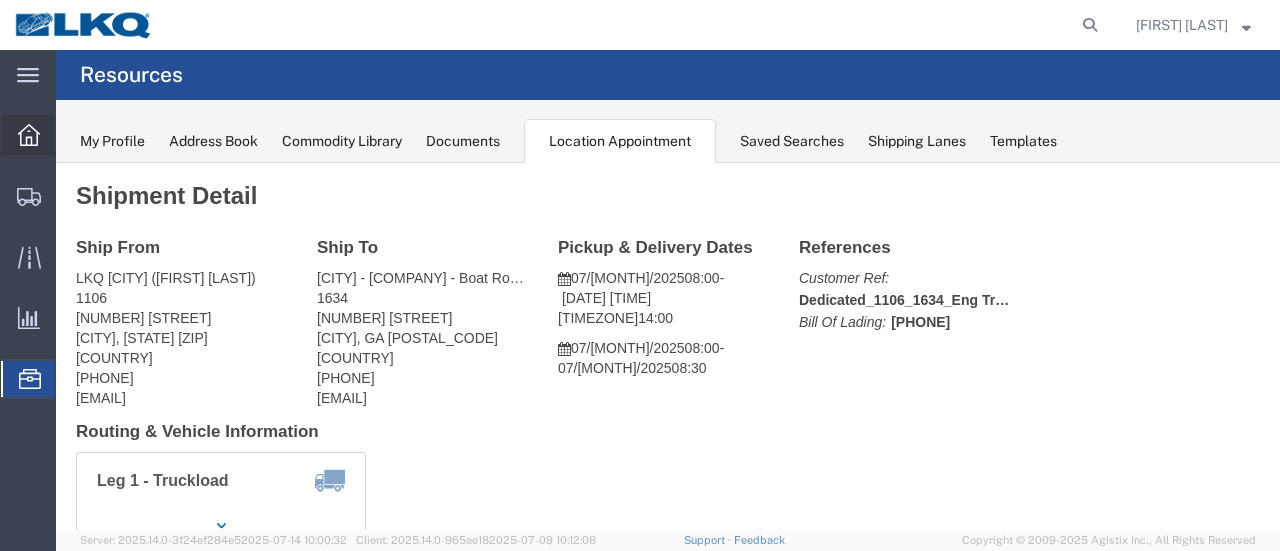 click 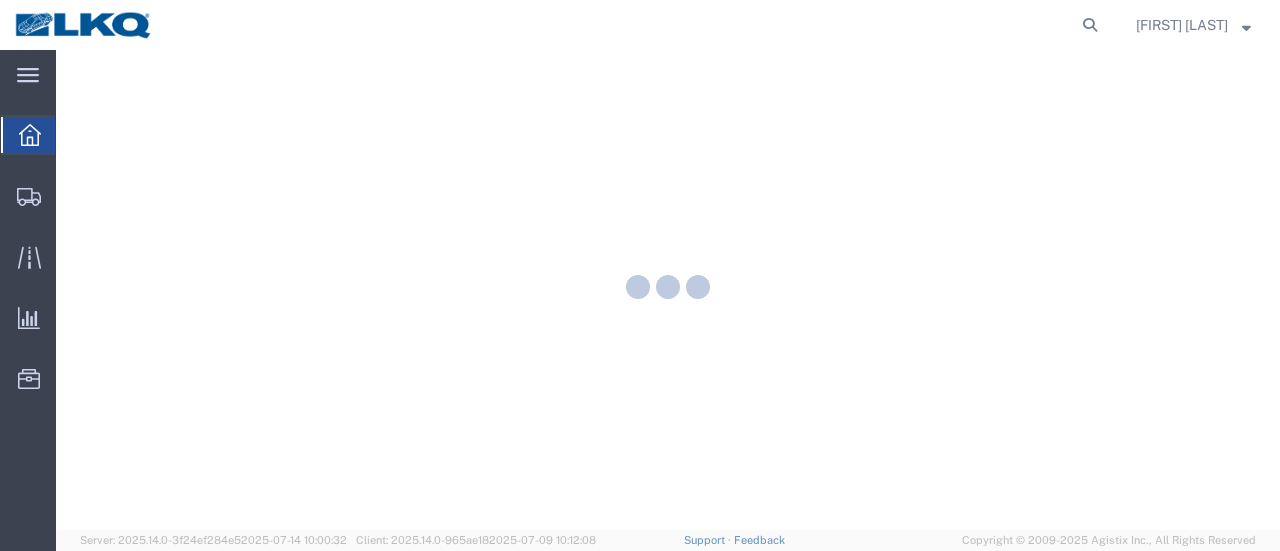 scroll, scrollTop: 0, scrollLeft: 0, axis: both 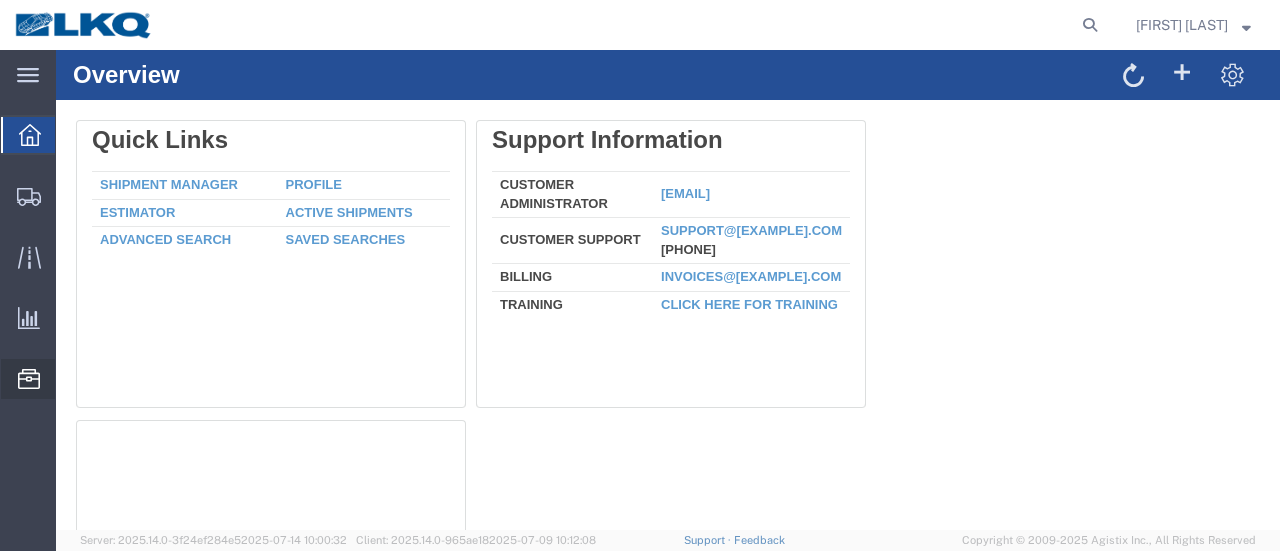 click on "Location Appointment" 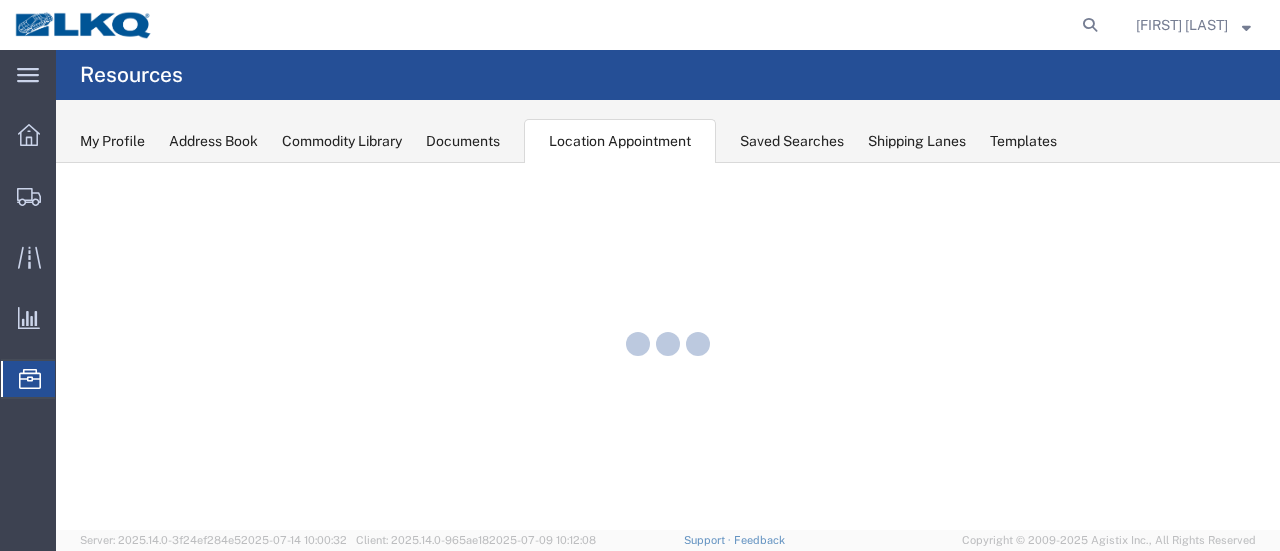 scroll, scrollTop: 0, scrollLeft: 0, axis: both 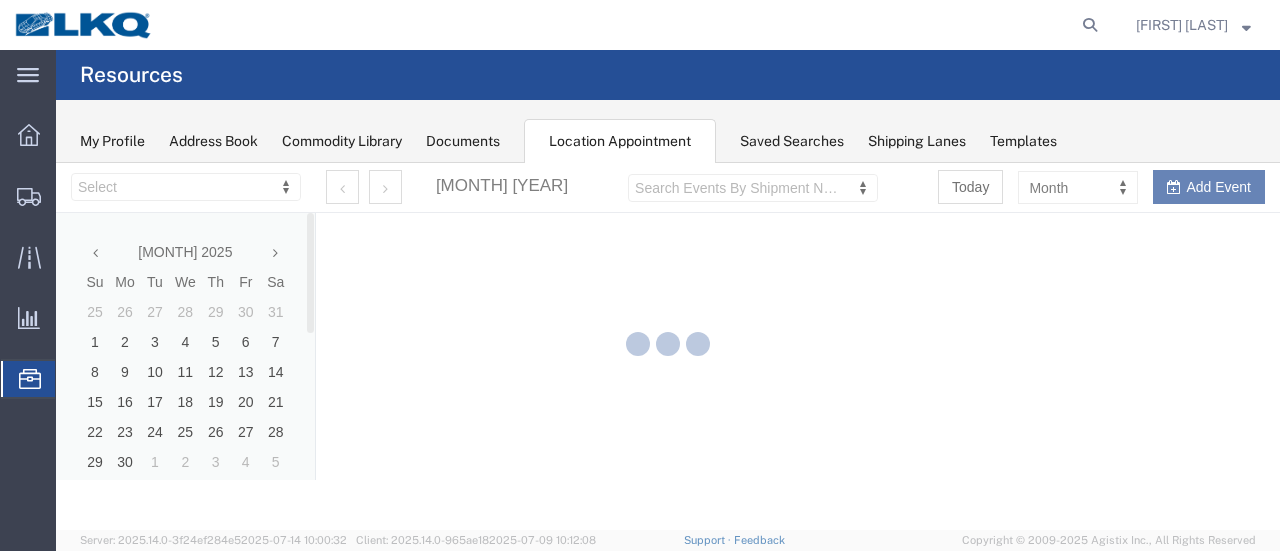 select on "28712" 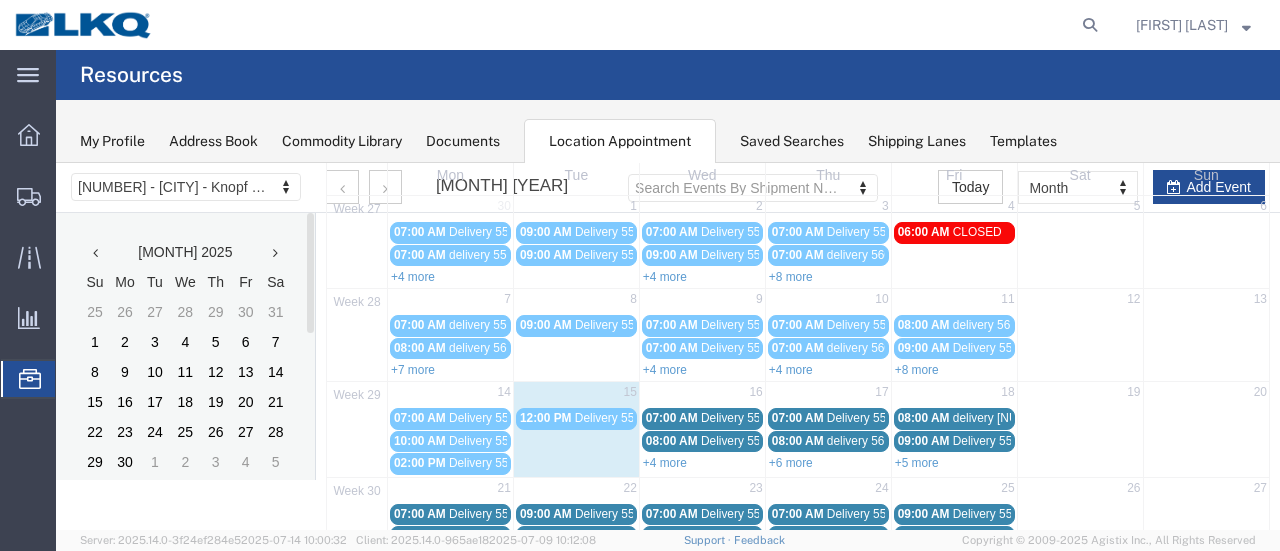 scroll, scrollTop: 200, scrollLeft: 0, axis: vertical 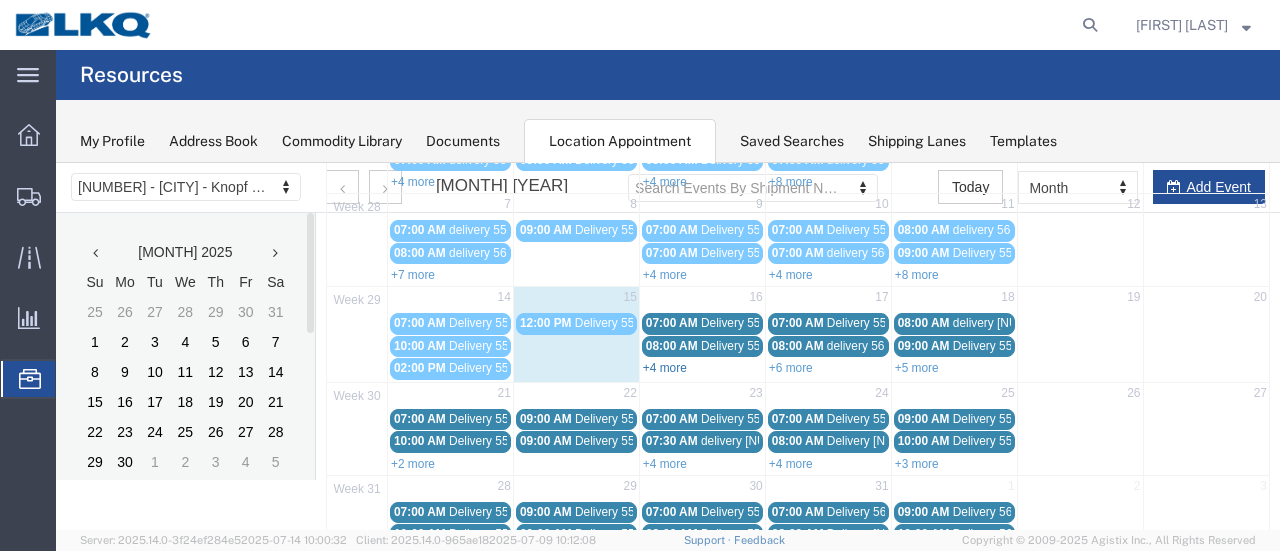 click on "+4 more" at bounding box center (665, 368) 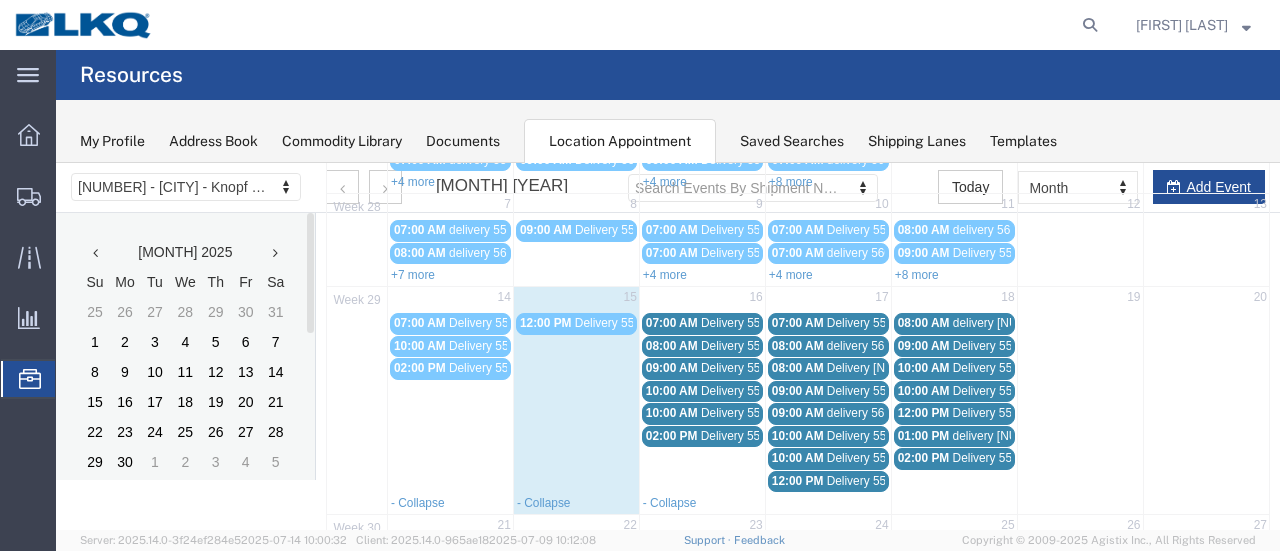 click on "Delivery 55835635" at bounding box center [750, 368] 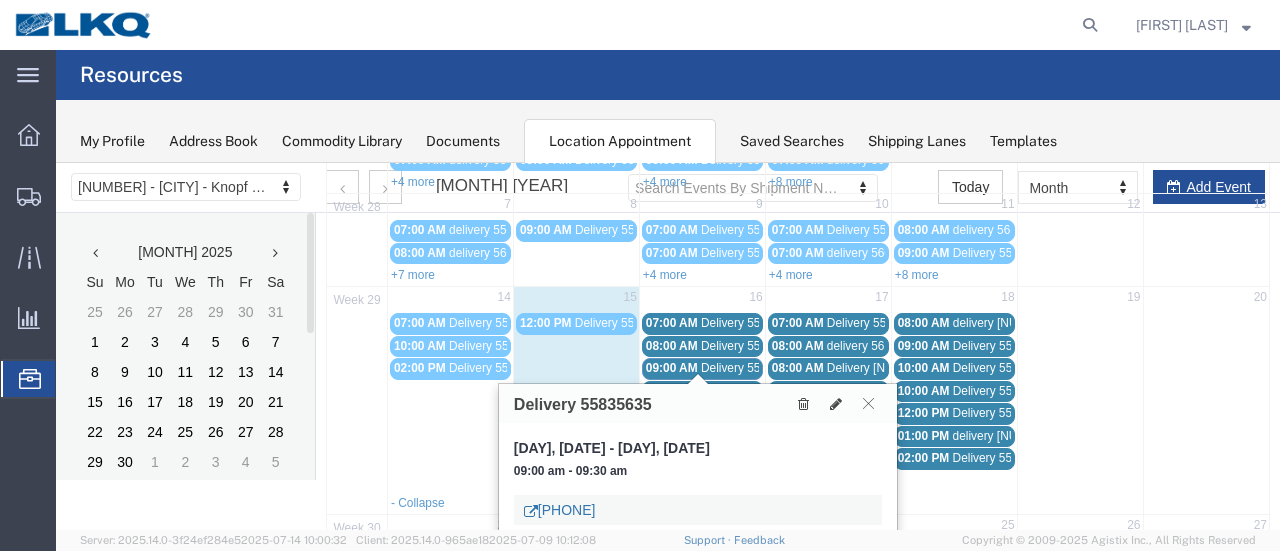 click on "[PHONE]" at bounding box center [560, 510] 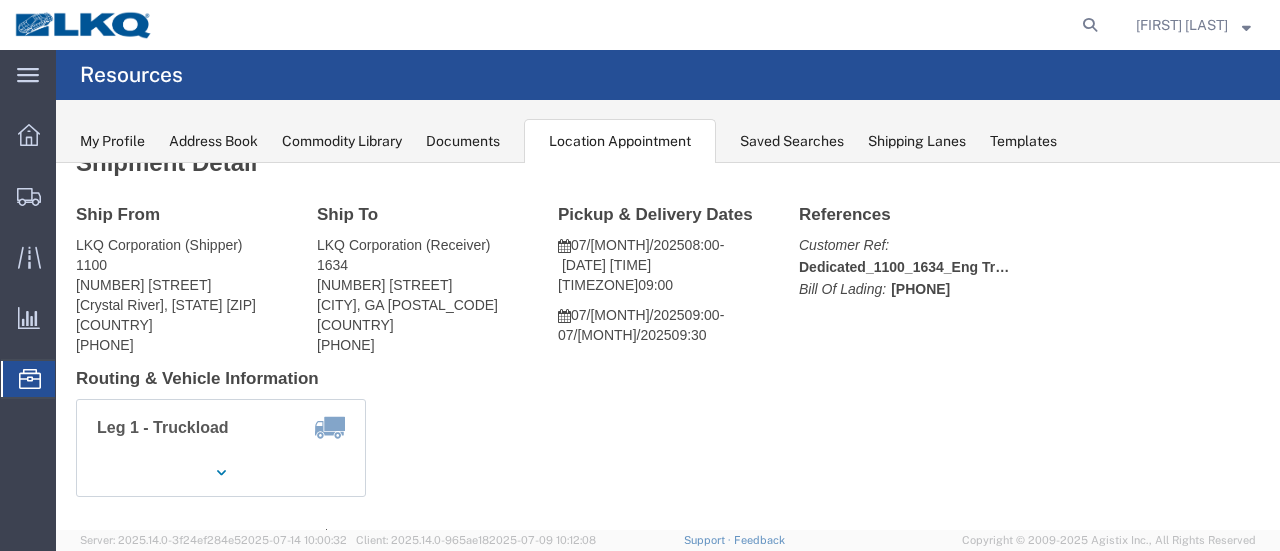 scroll, scrollTop: 0, scrollLeft: 0, axis: both 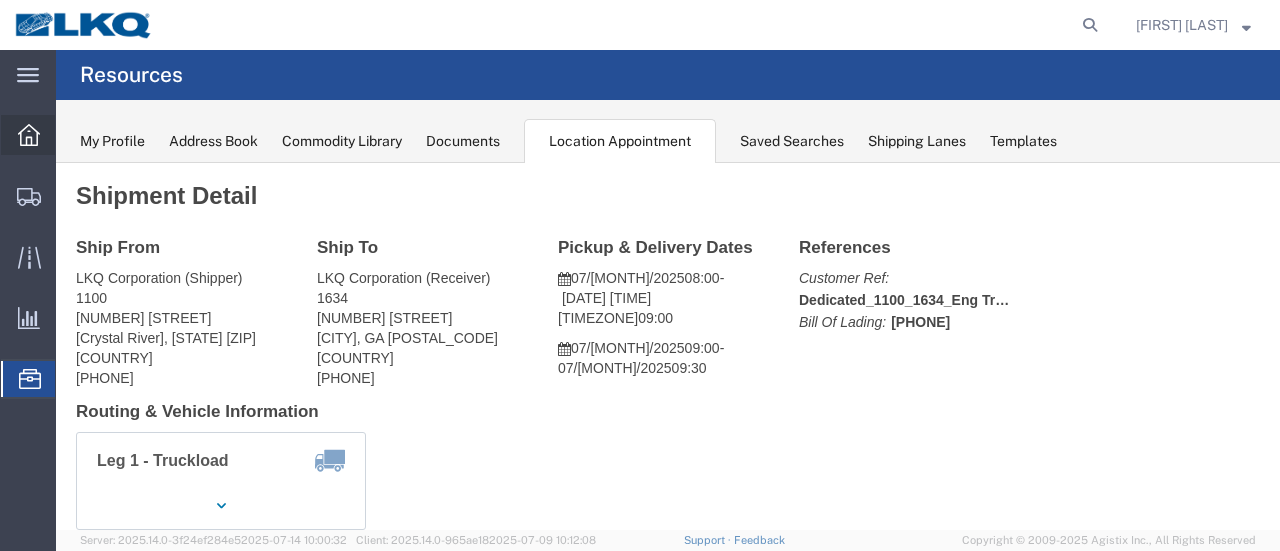 click 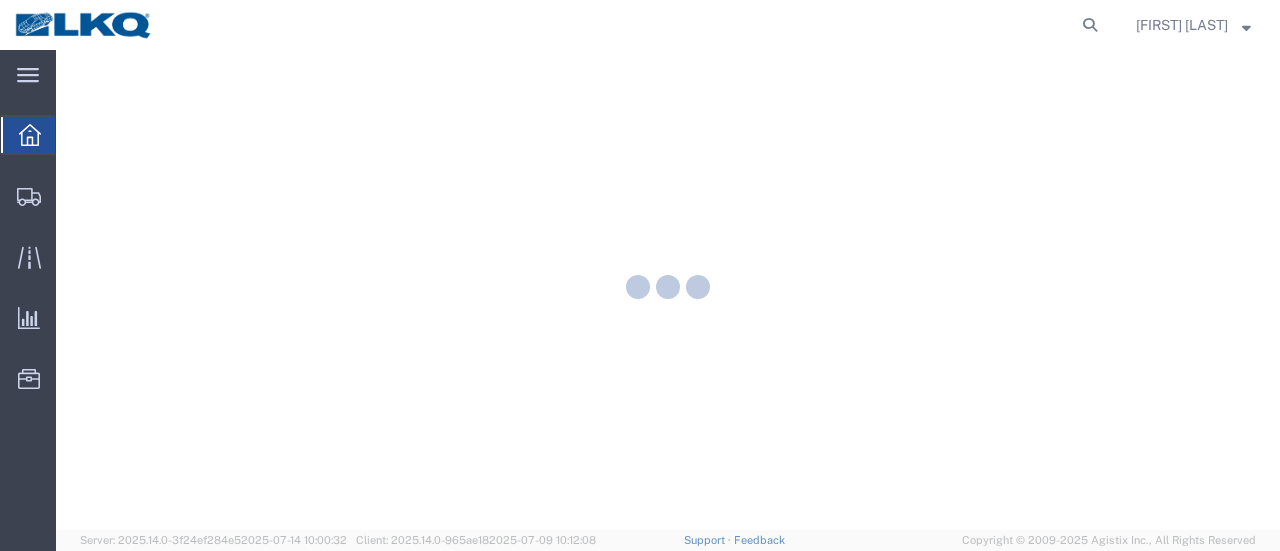 scroll, scrollTop: 0, scrollLeft: 0, axis: both 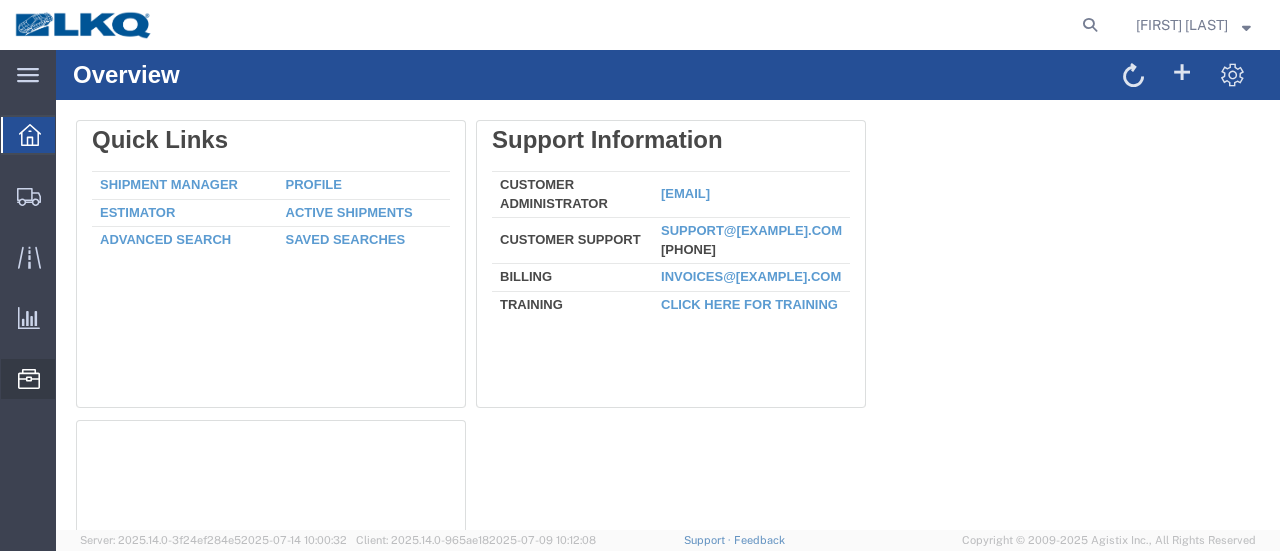 click on "Location Appointment" 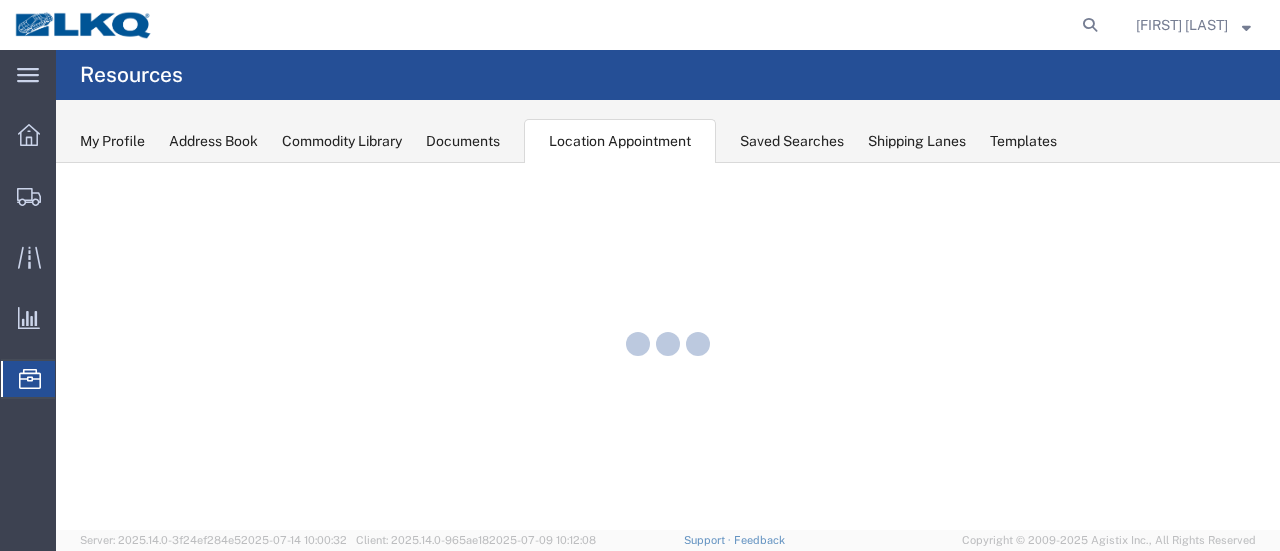 scroll, scrollTop: 0, scrollLeft: 0, axis: both 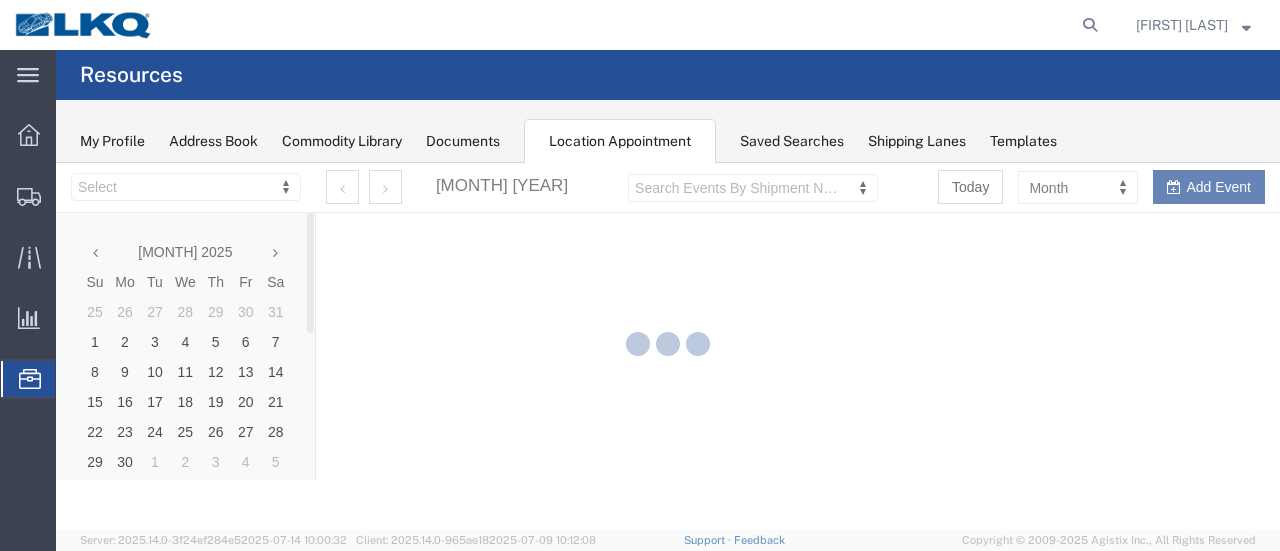 select on "28712" 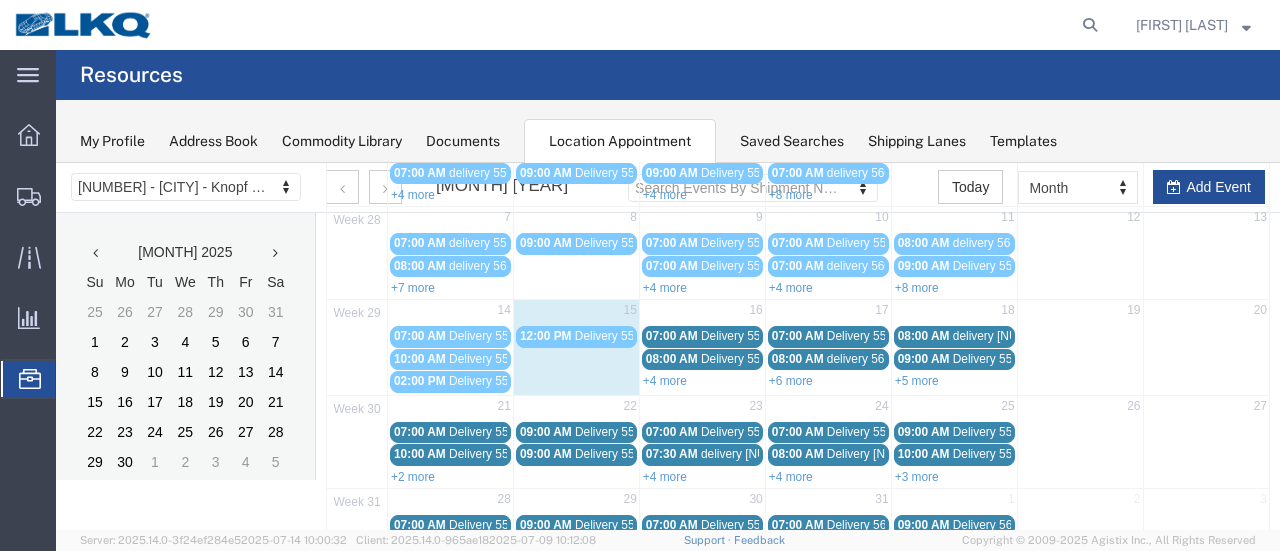 scroll, scrollTop: 200, scrollLeft: 0, axis: vertical 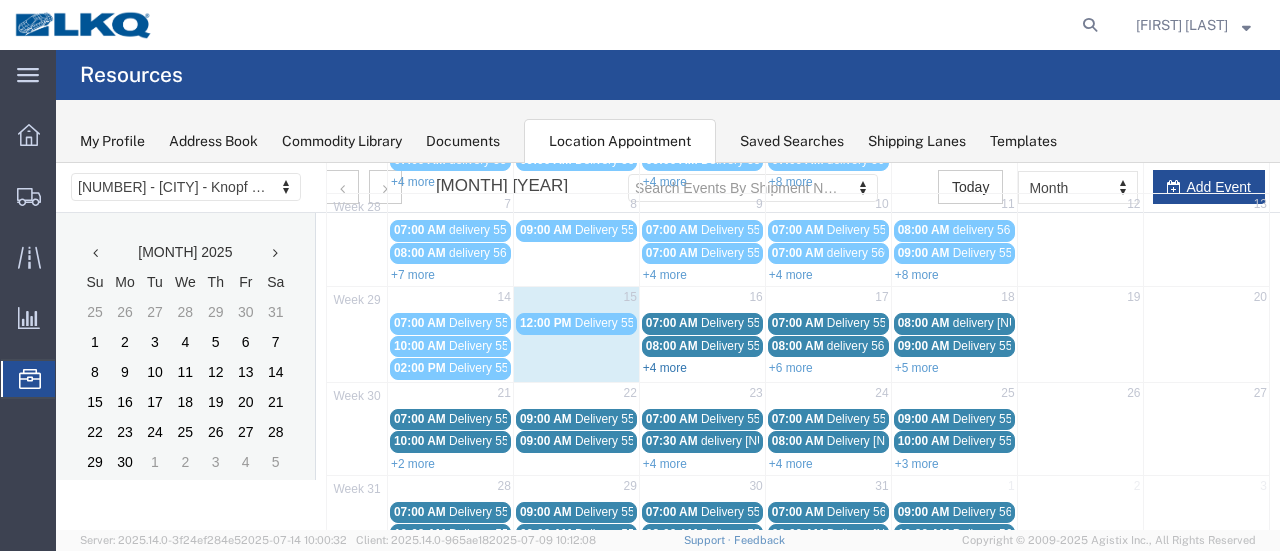 click on "+4 more" at bounding box center [665, 368] 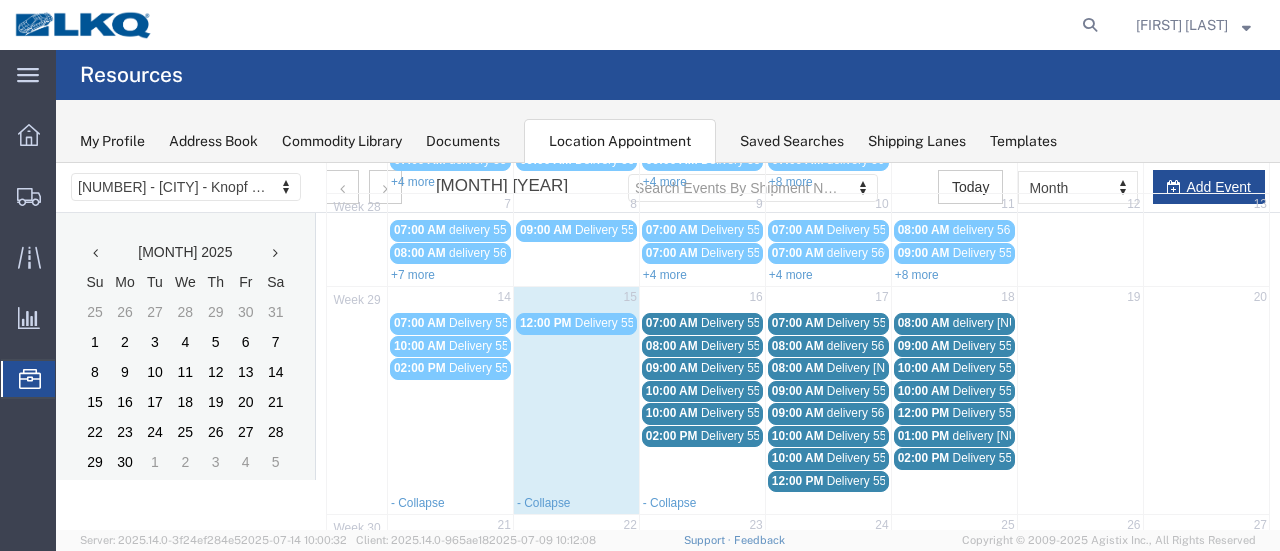 click on "Delivery 55835633" at bounding box center [750, 391] 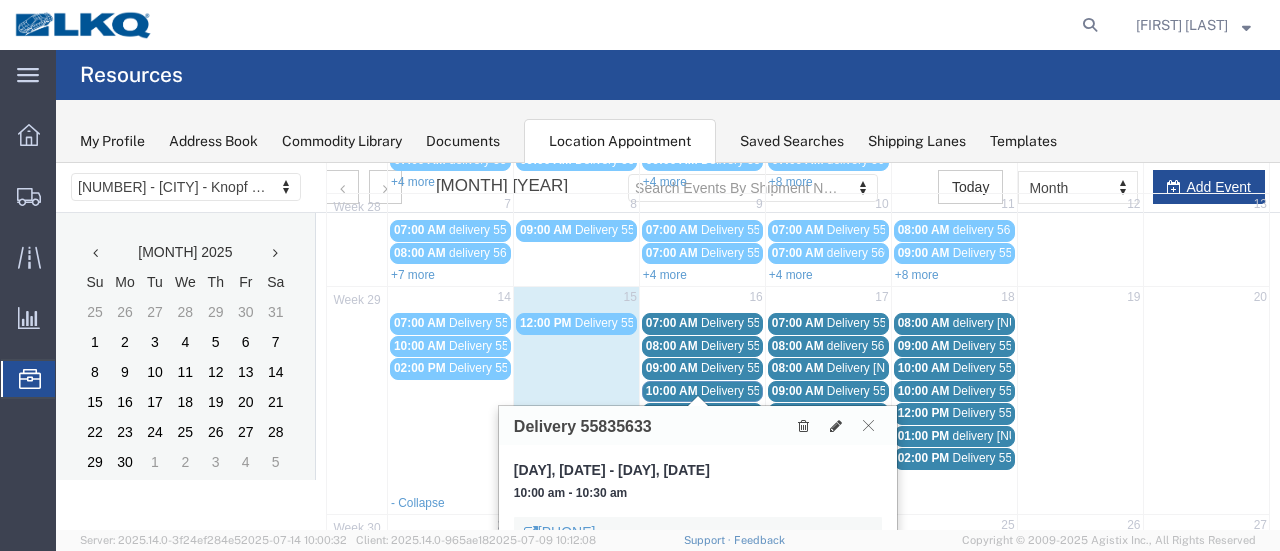 scroll, scrollTop: 300, scrollLeft: 0, axis: vertical 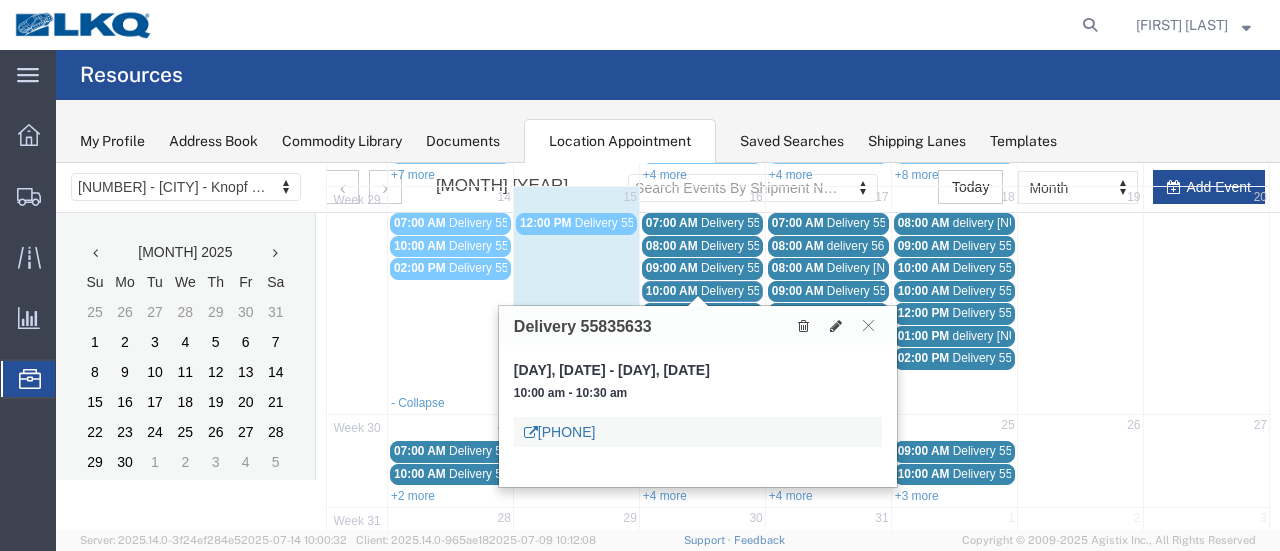 click on "[PHONE]" at bounding box center [560, 432] 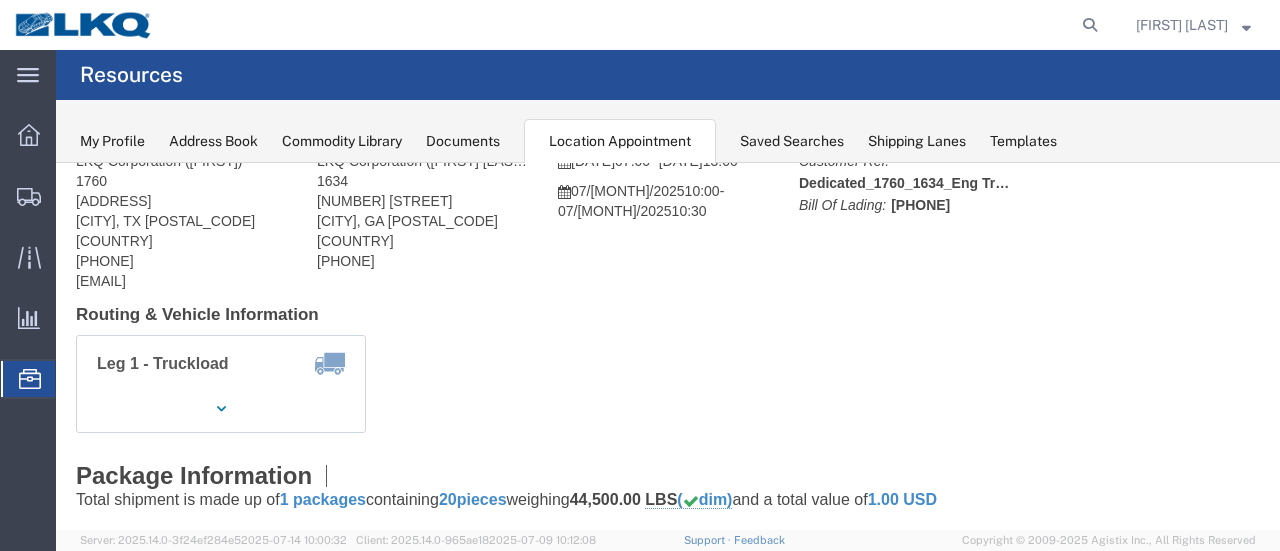 scroll, scrollTop: 0, scrollLeft: 0, axis: both 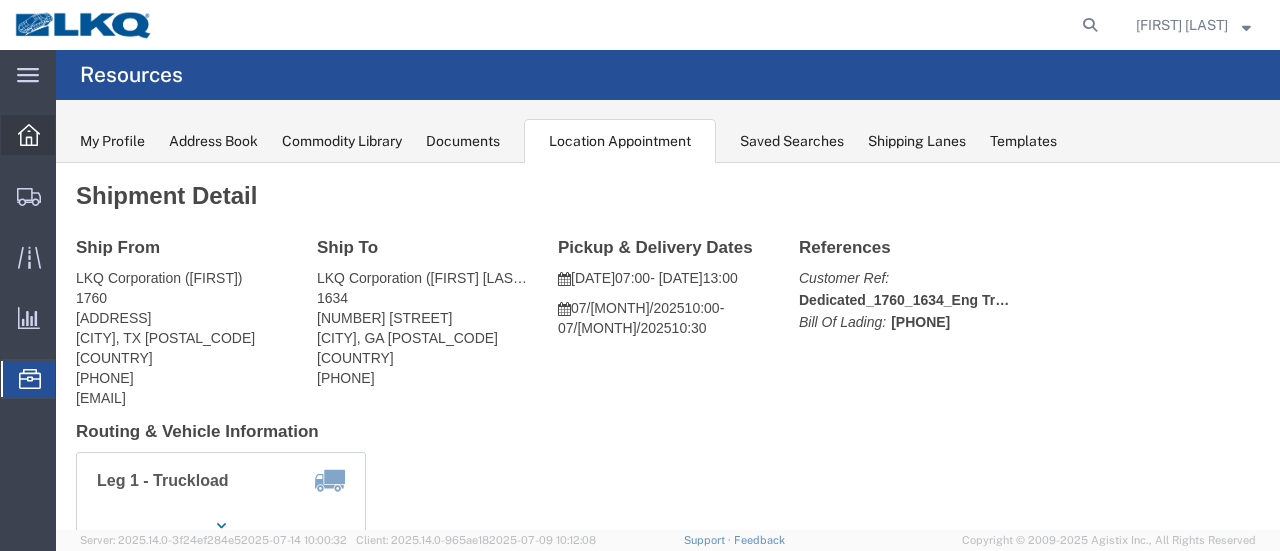 click 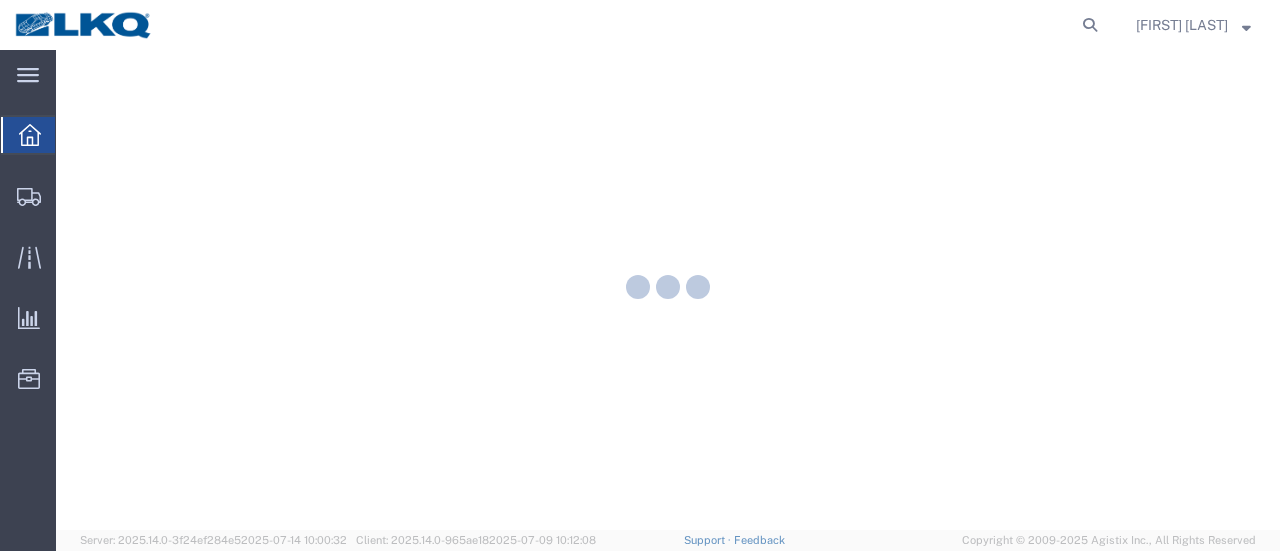 scroll, scrollTop: 0, scrollLeft: 0, axis: both 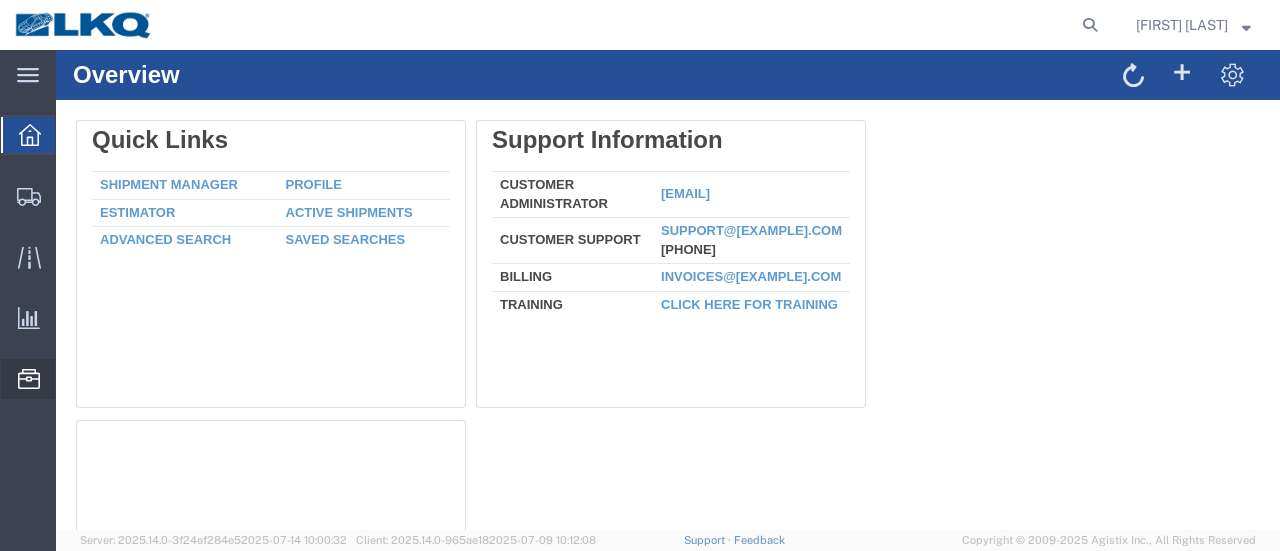 click on "Location Appointment" 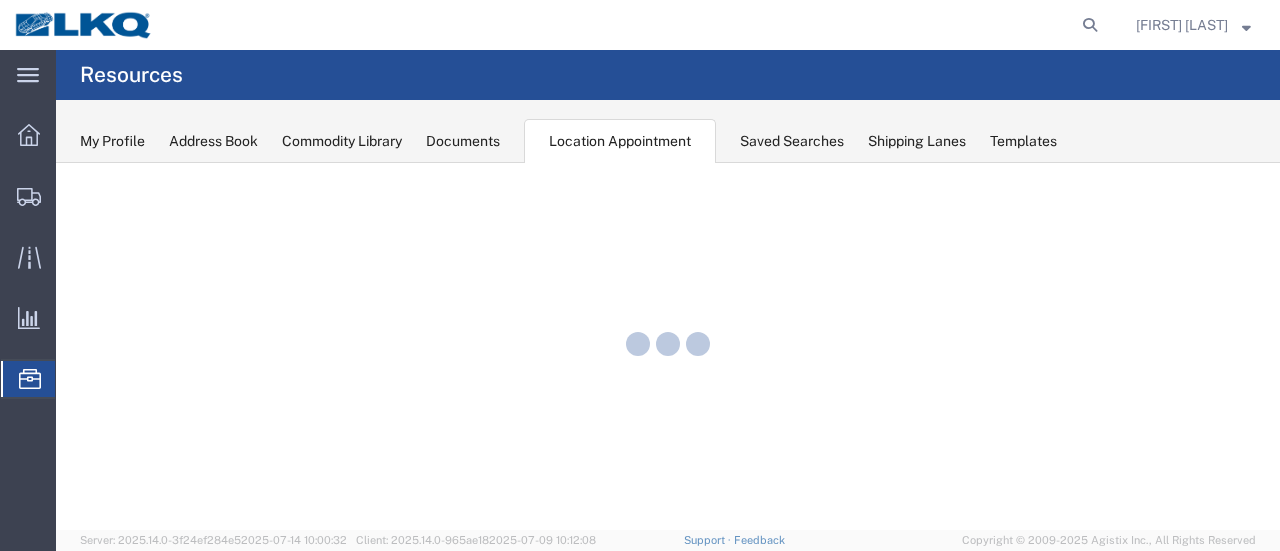 scroll, scrollTop: 0, scrollLeft: 0, axis: both 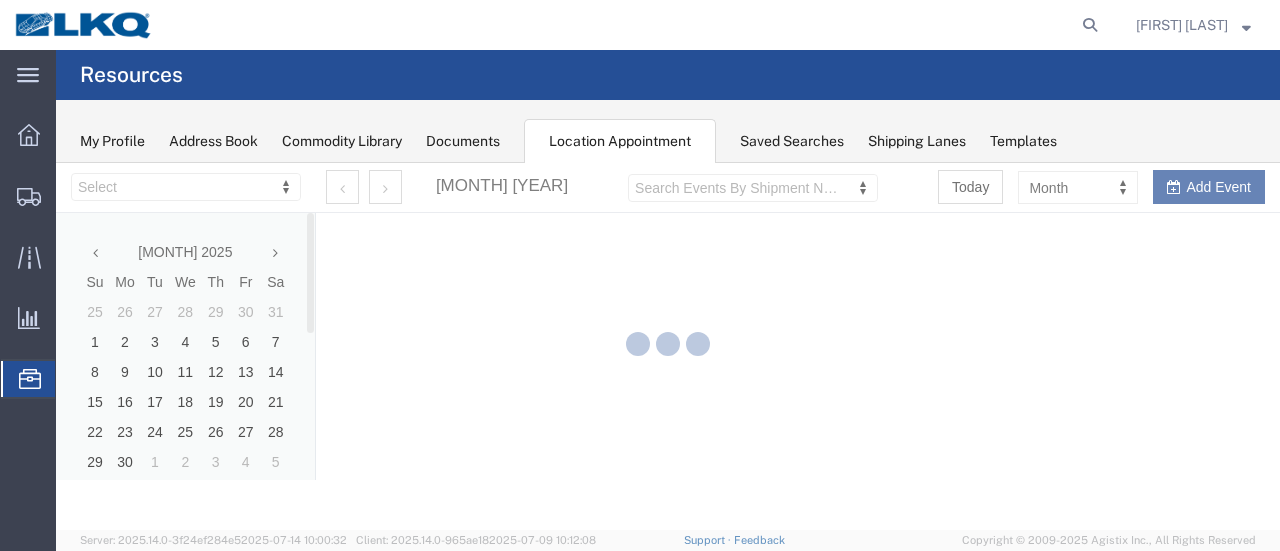 select on "28712" 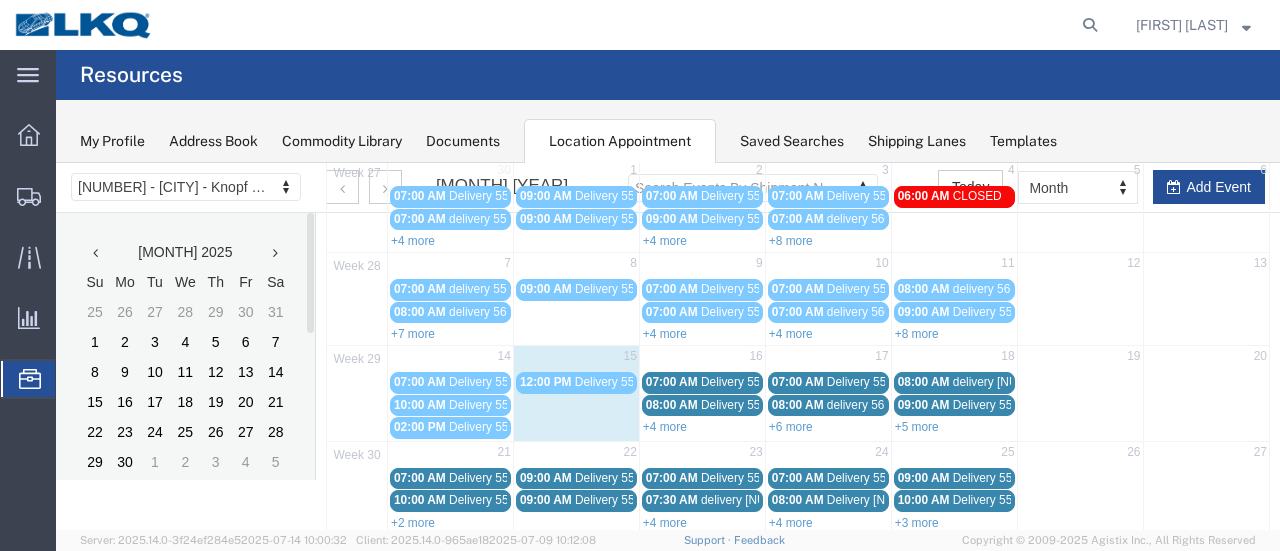 scroll, scrollTop: 200, scrollLeft: 0, axis: vertical 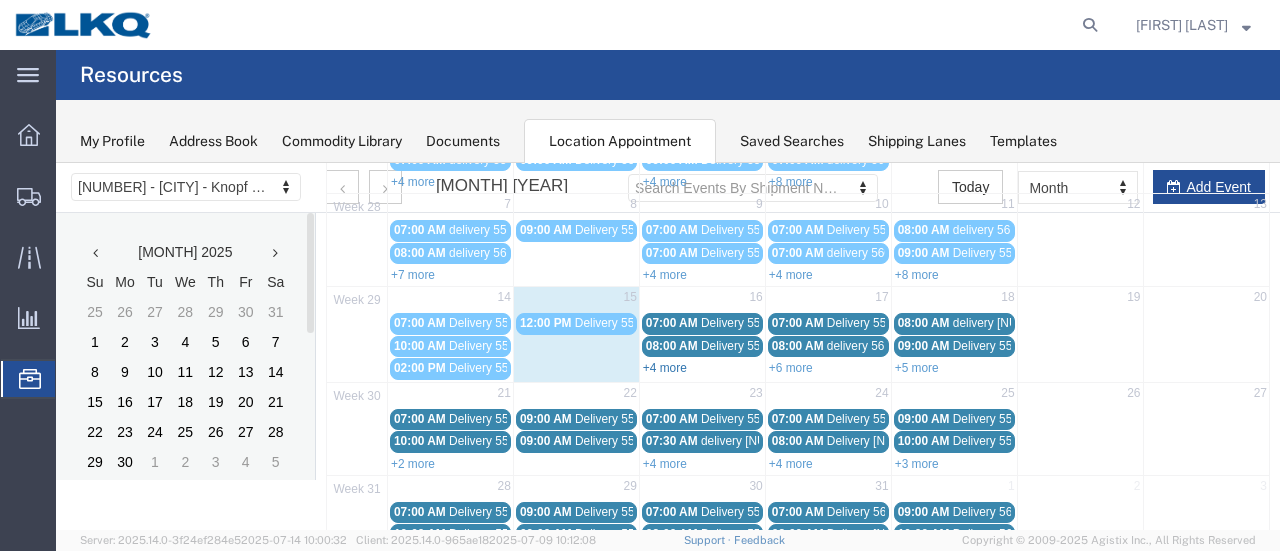 click on "+4 more" at bounding box center [665, 368] 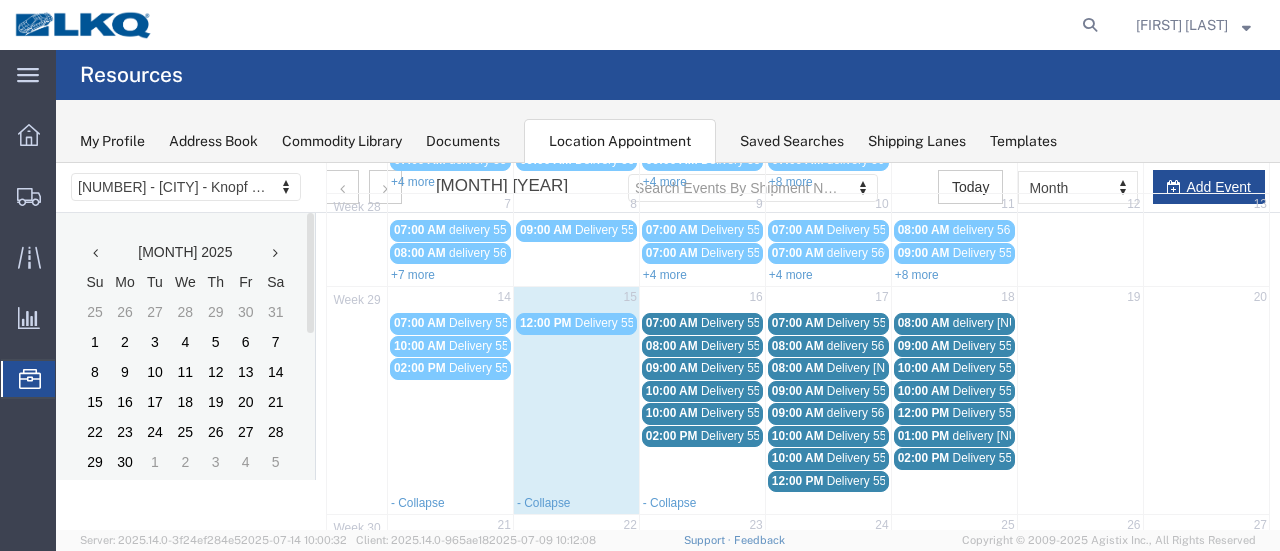 click on "Delivery 55849450" at bounding box center [750, 413] 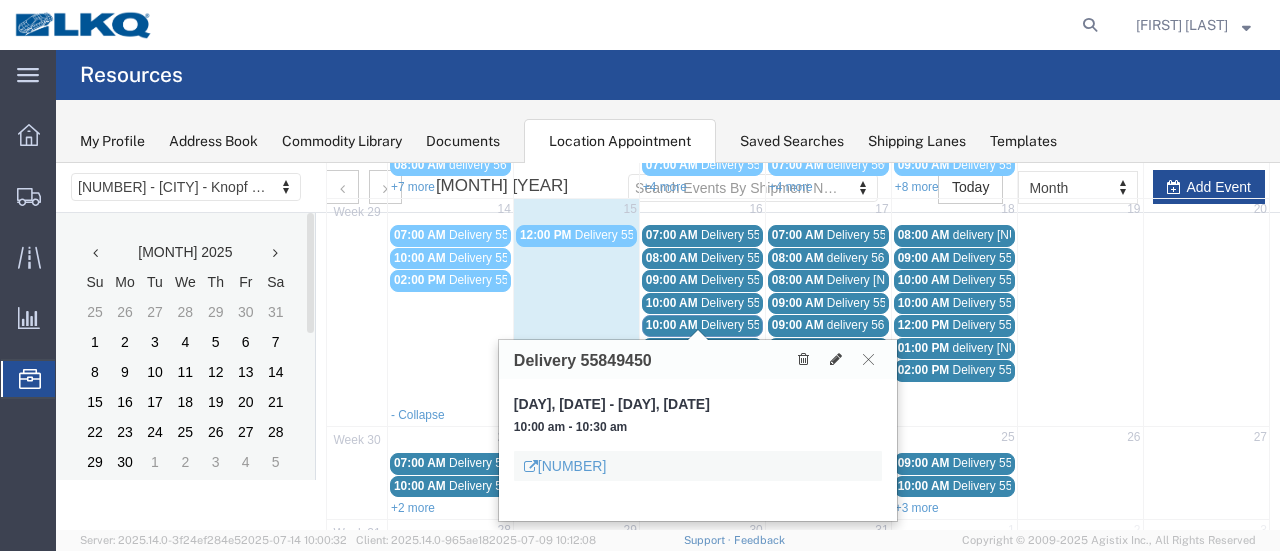 scroll, scrollTop: 400, scrollLeft: 0, axis: vertical 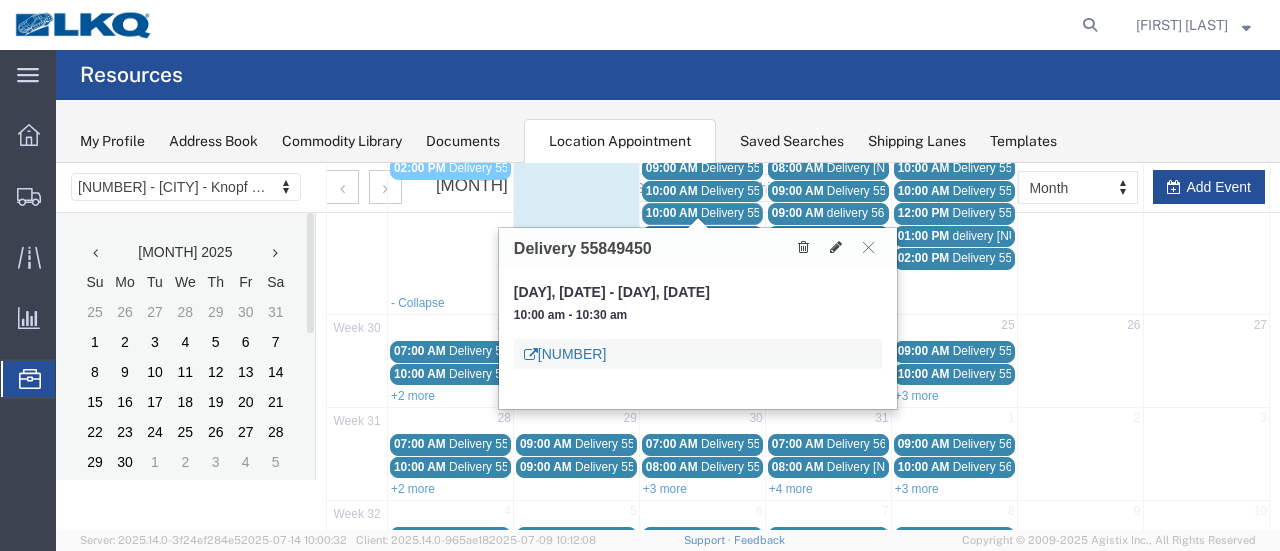 click on "[NUMBER]" at bounding box center (565, 354) 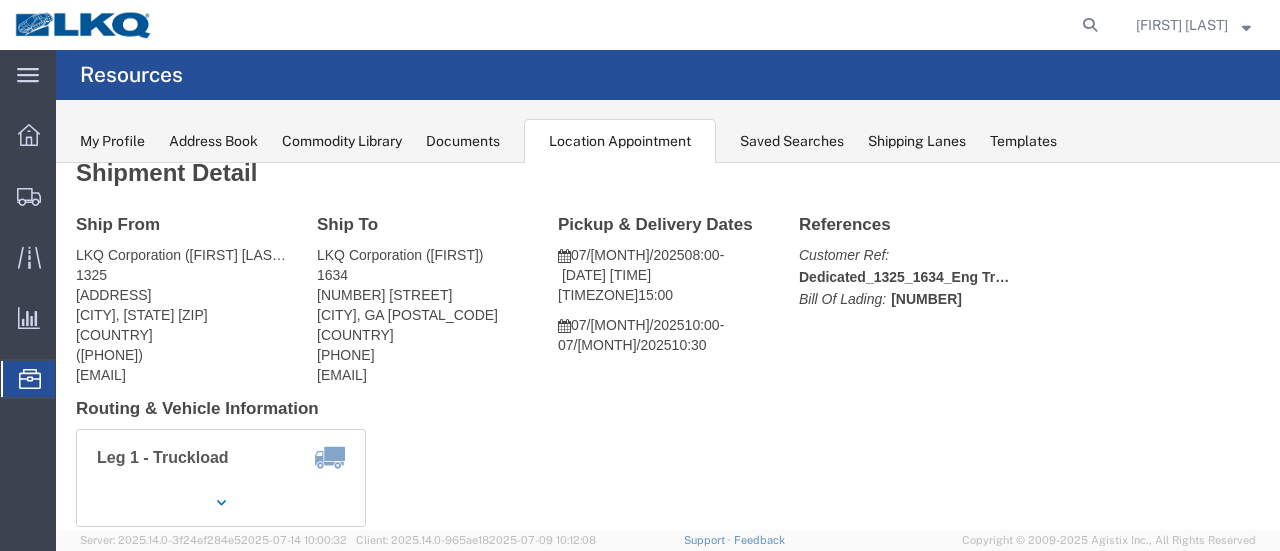 scroll, scrollTop: 0, scrollLeft: 0, axis: both 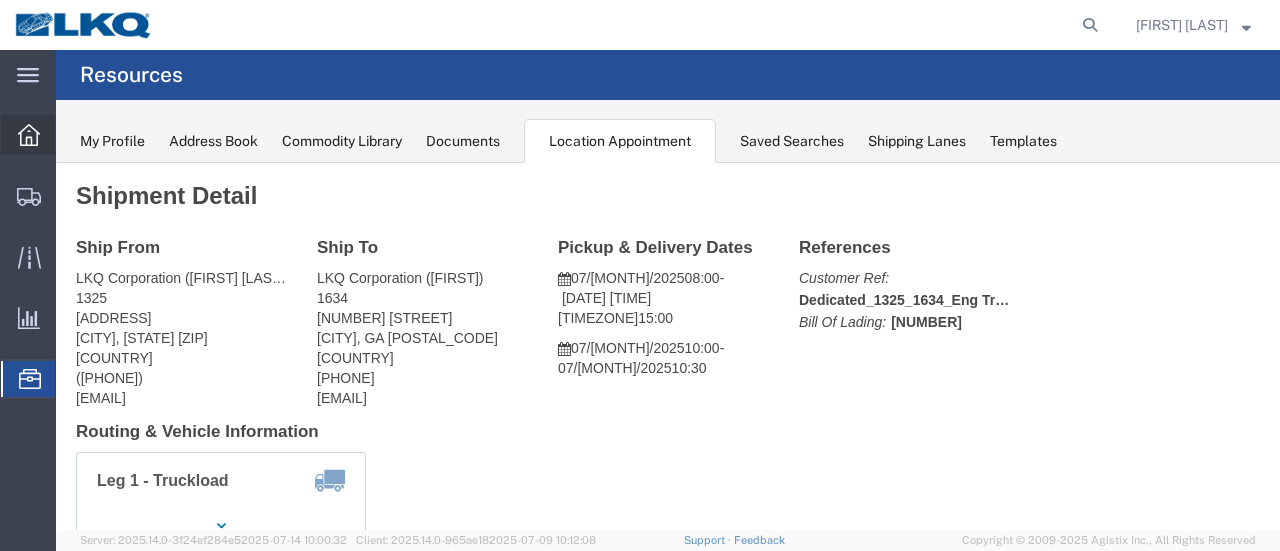 click 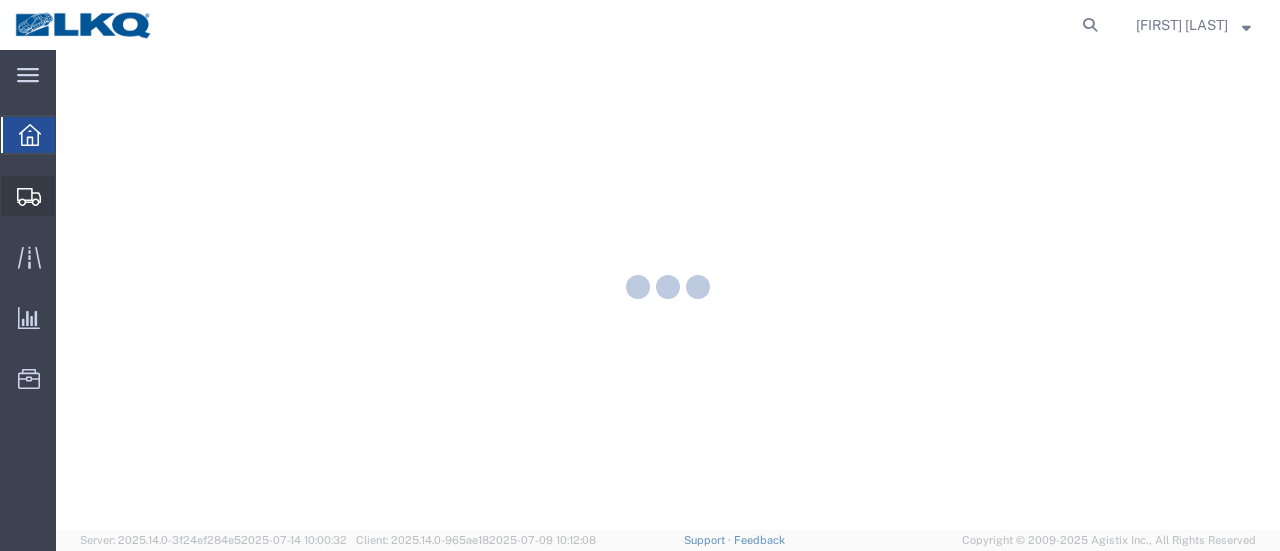 scroll, scrollTop: 0, scrollLeft: 0, axis: both 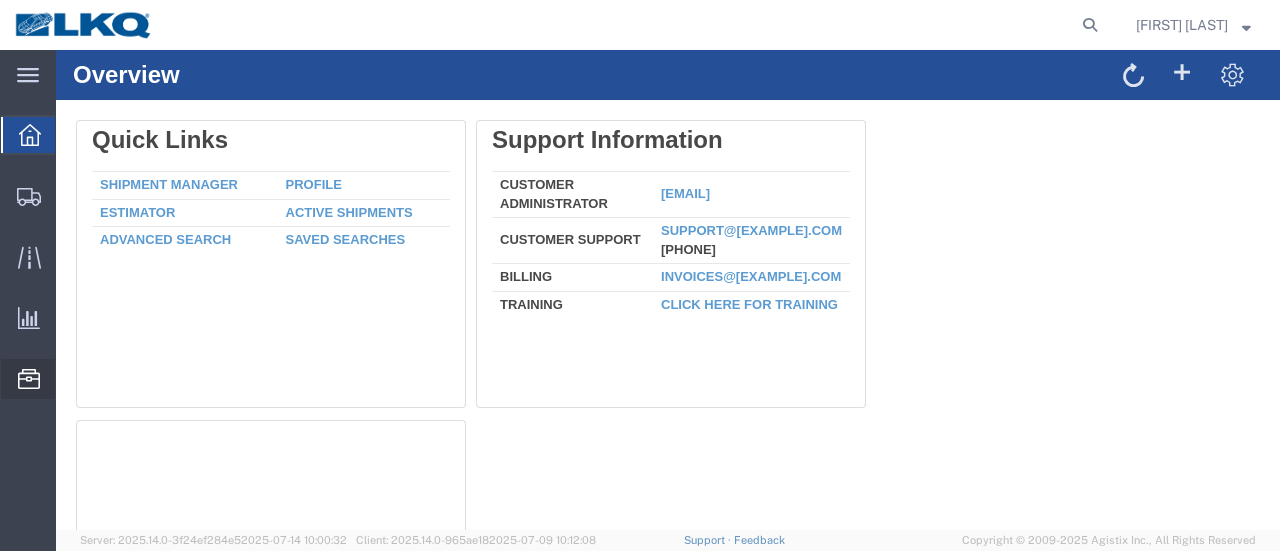 click on "Location Appointment" 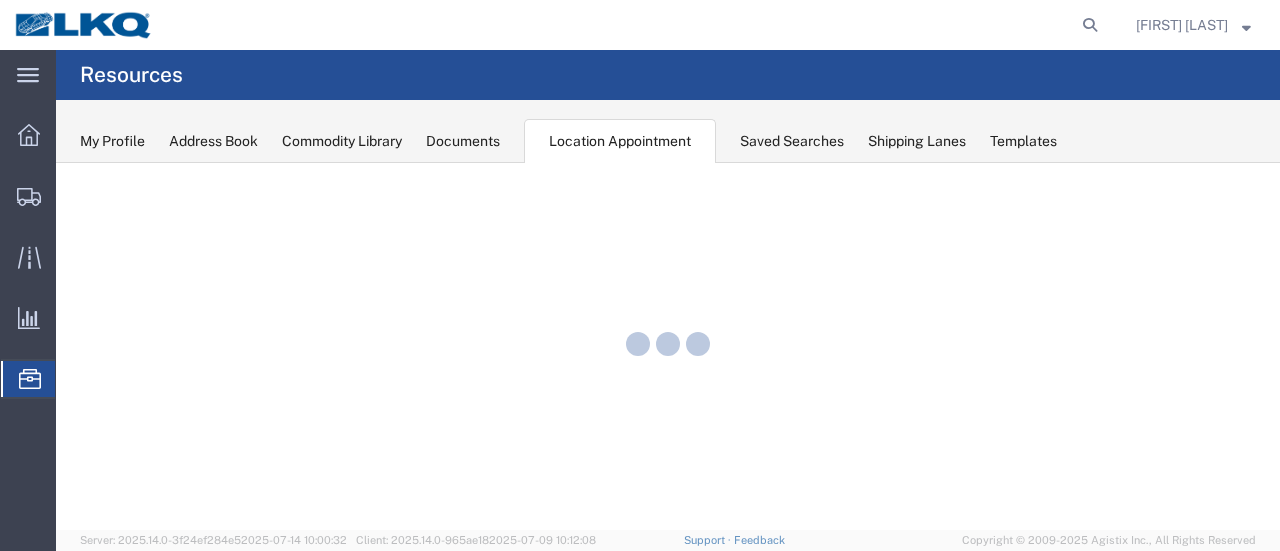 scroll, scrollTop: 0, scrollLeft: 0, axis: both 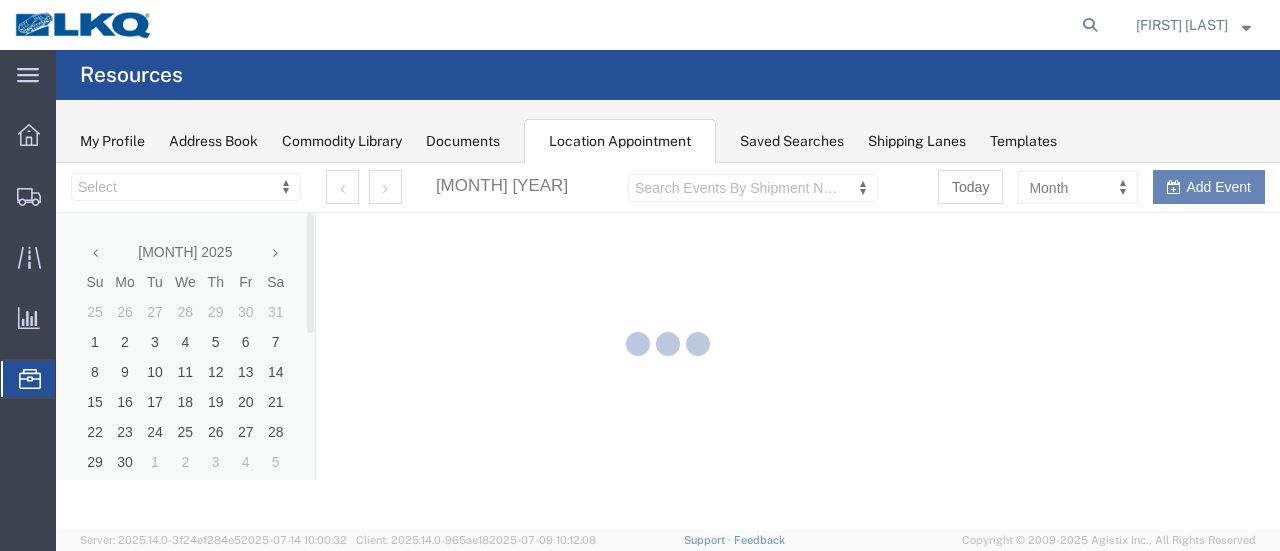 select on "28712" 